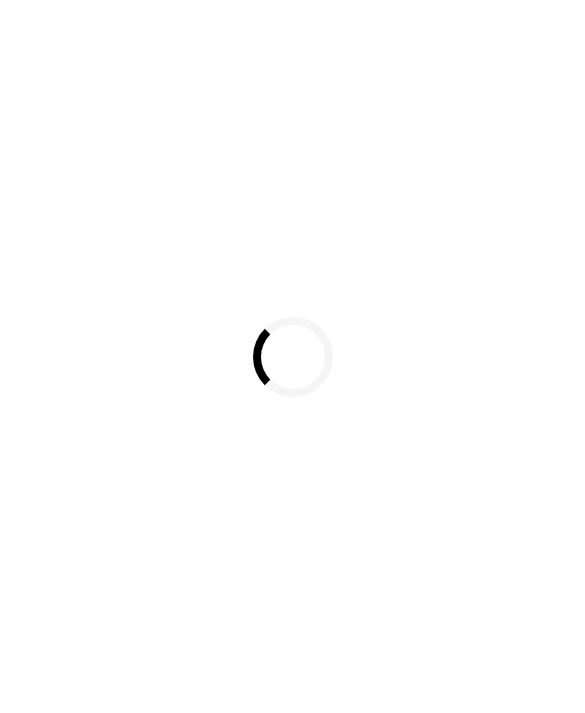 scroll, scrollTop: 0, scrollLeft: 0, axis: both 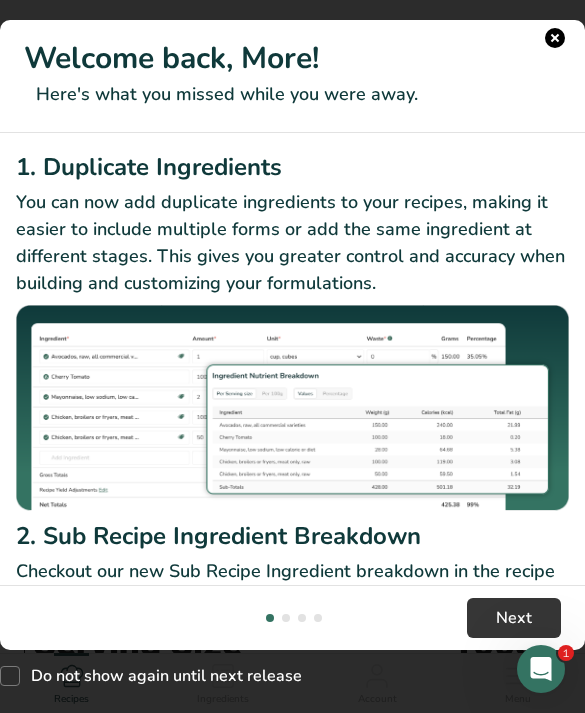 click at bounding box center (555, 38) 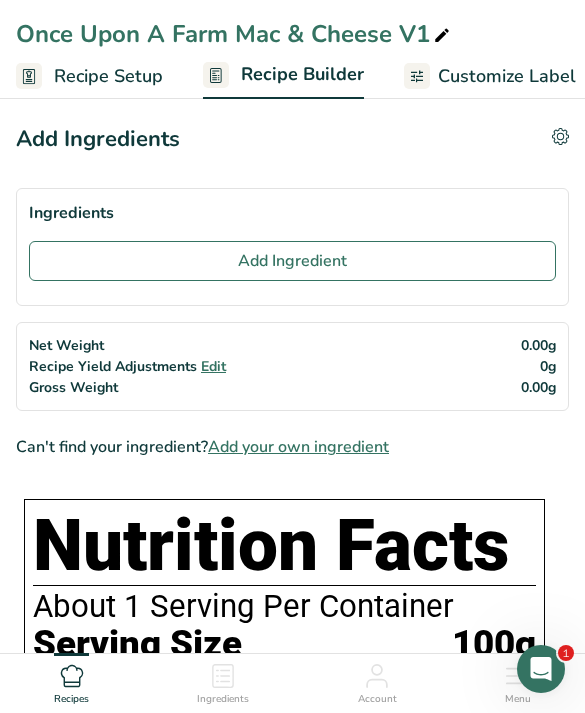 click on "Add Ingredient" at bounding box center (292, 261) 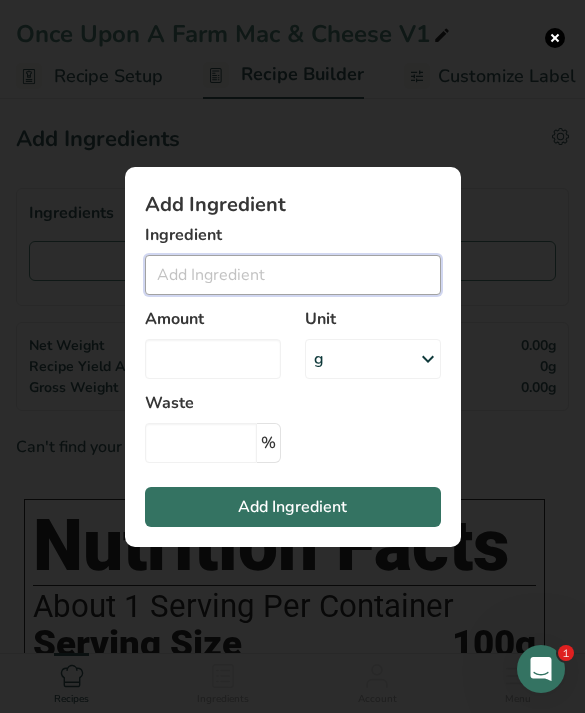 click at bounding box center (293, 275) 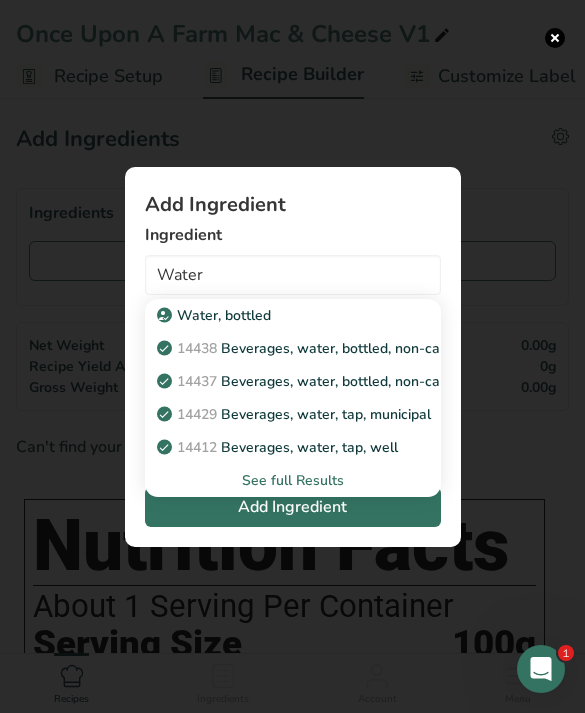 click on "14429
Beverages, water, tap, municipal" at bounding box center (296, 414) 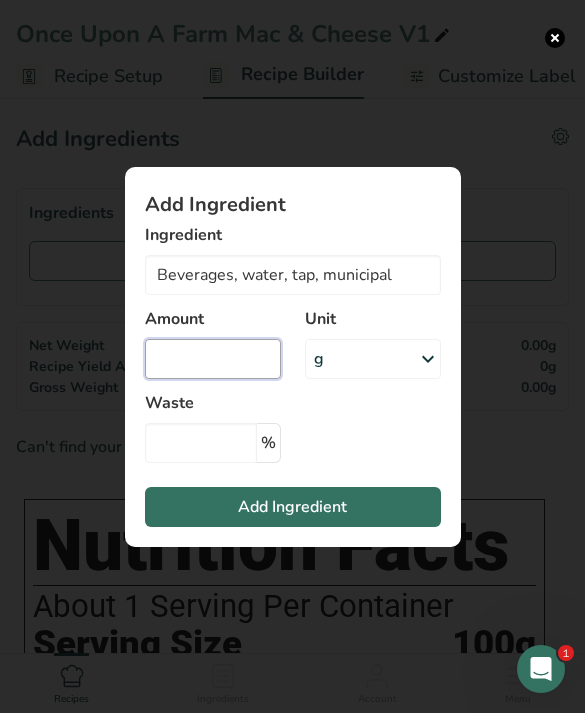 click at bounding box center (213, 359) 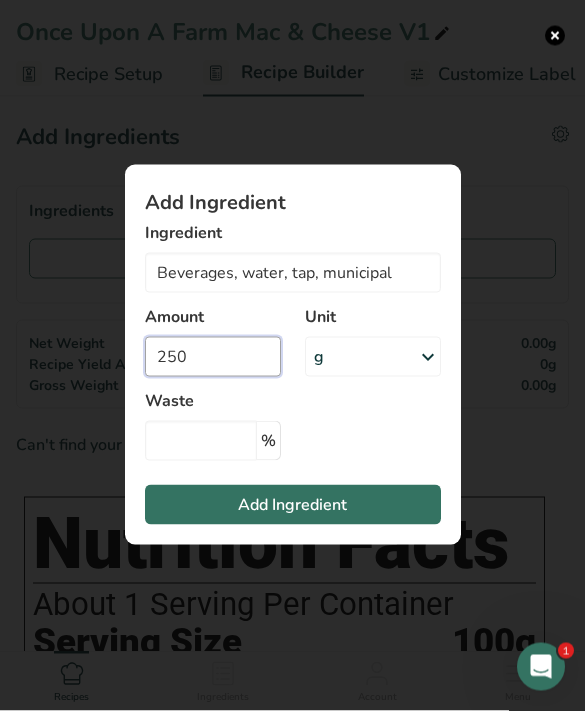 type on "250" 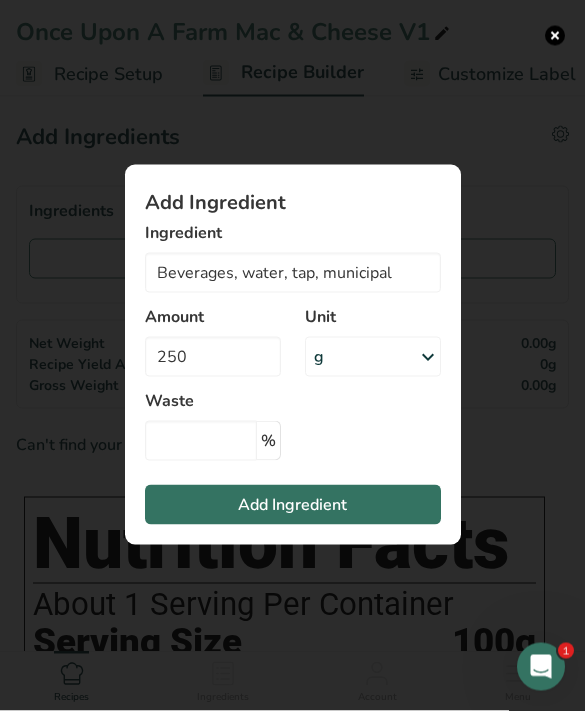 click on "Add Ingredient" at bounding box center [292, 507] 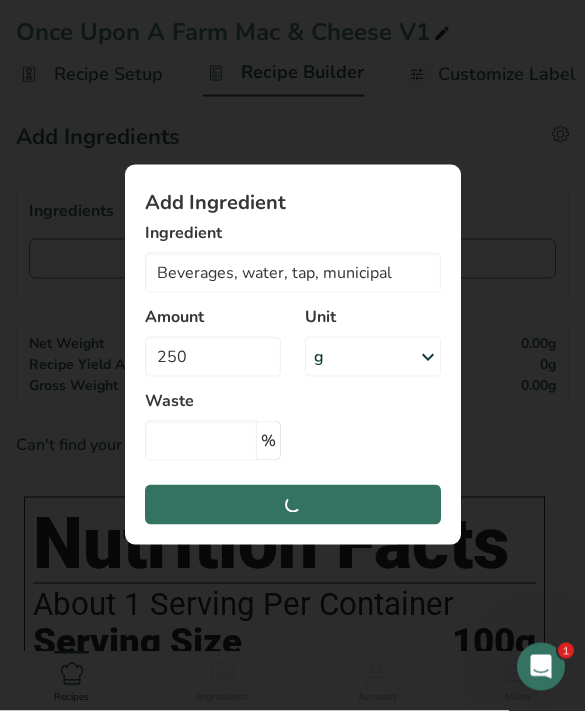 scroll, scrollTop: 3, scrollLeft: 0, axis: vertical 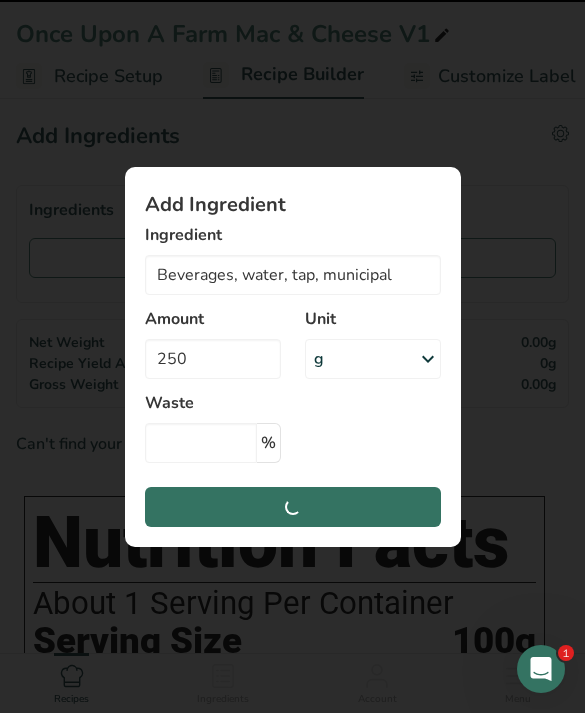 type 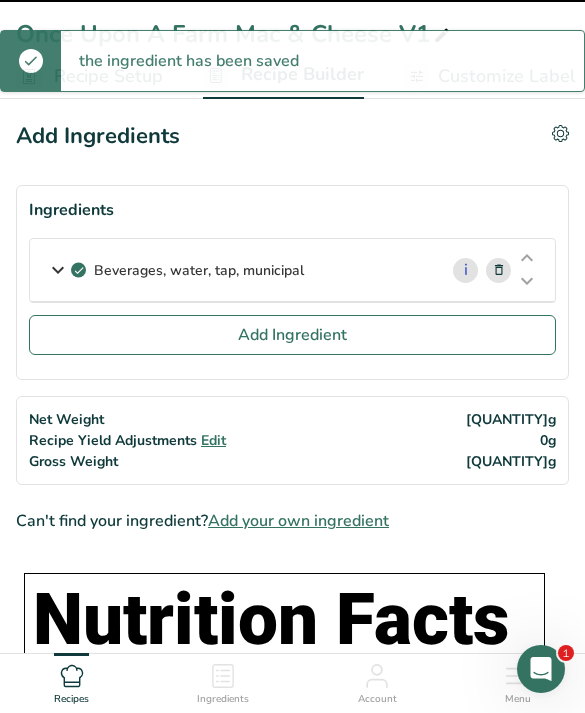 click on "Add Ingredient" at bounding box center [292, 335] 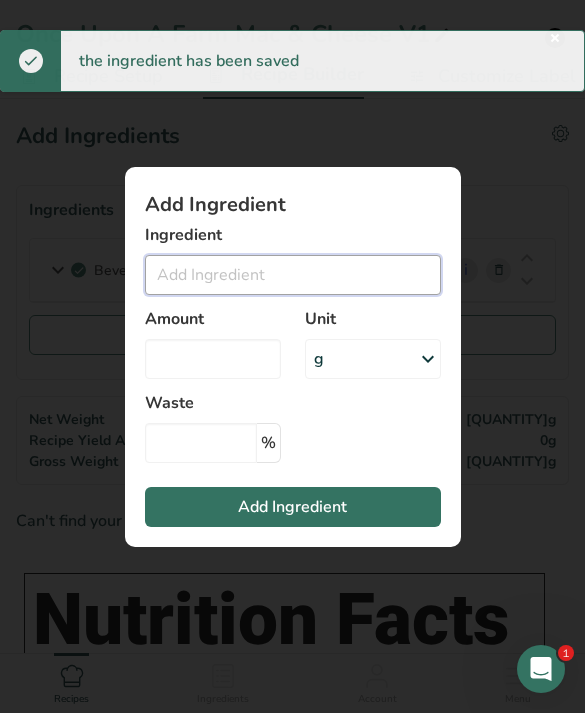 click at bounding box center (293, 275) 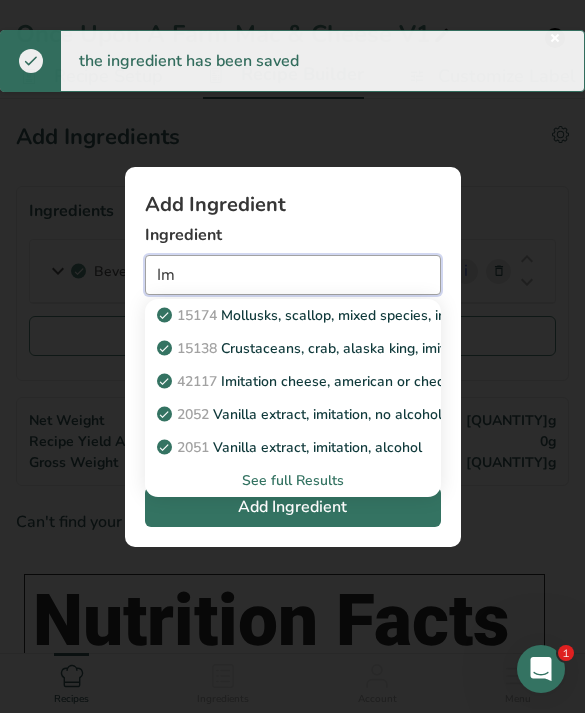 type on "I" 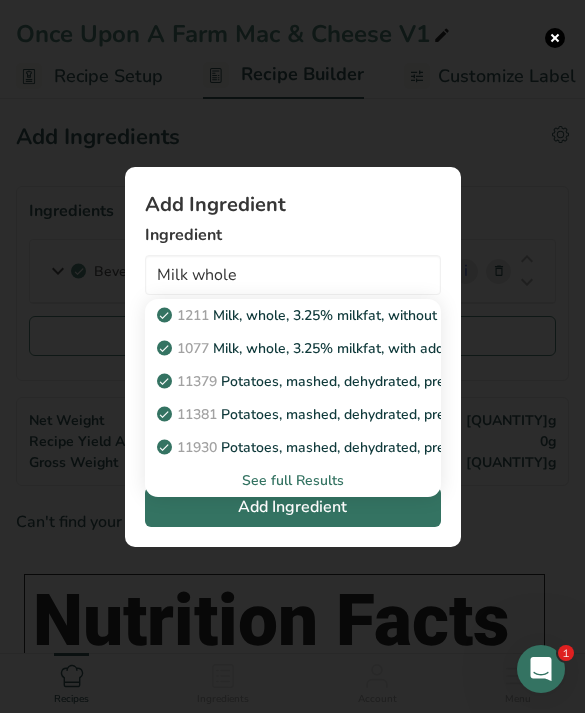 click on "1211
Milk, whole, 3.25% milkfat, without added vitamin A and vitamin D" at bounding box center [293, 315] 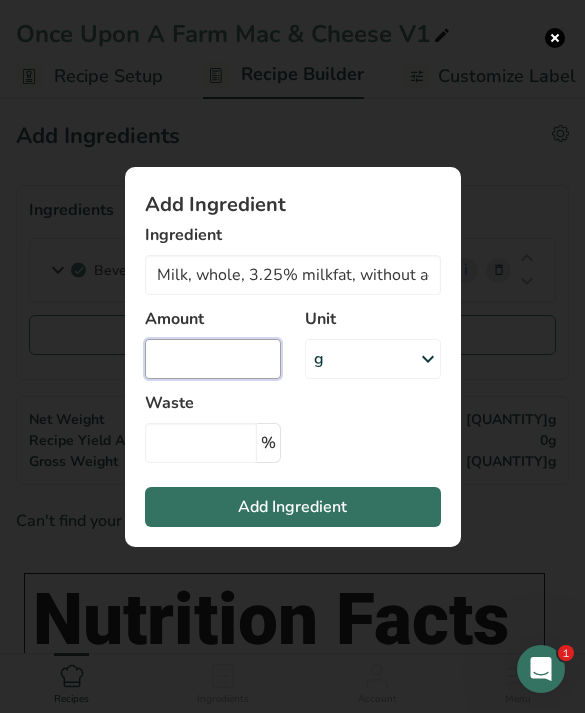 click at bounding box center [213, 359] 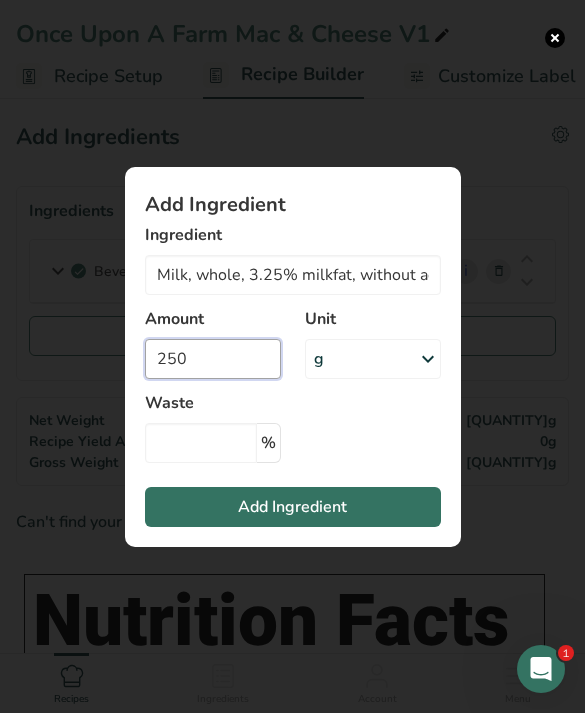 type on "250" 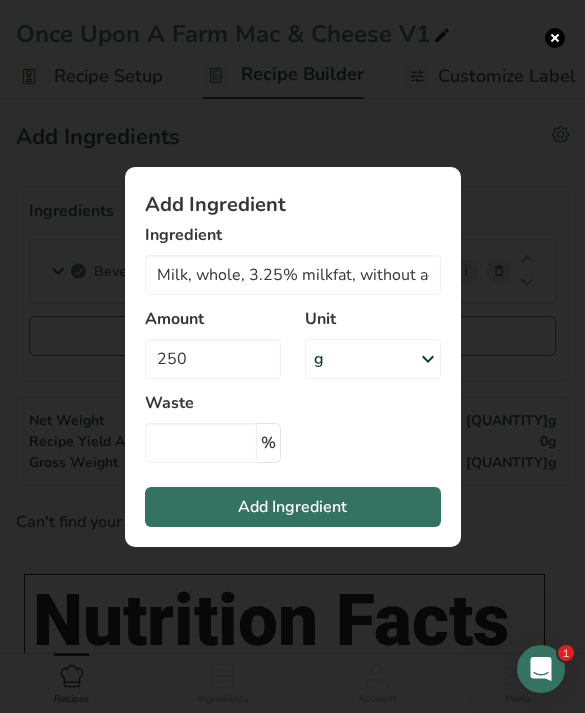 click on "Add Ingredient" at bounding box center [293, 507] 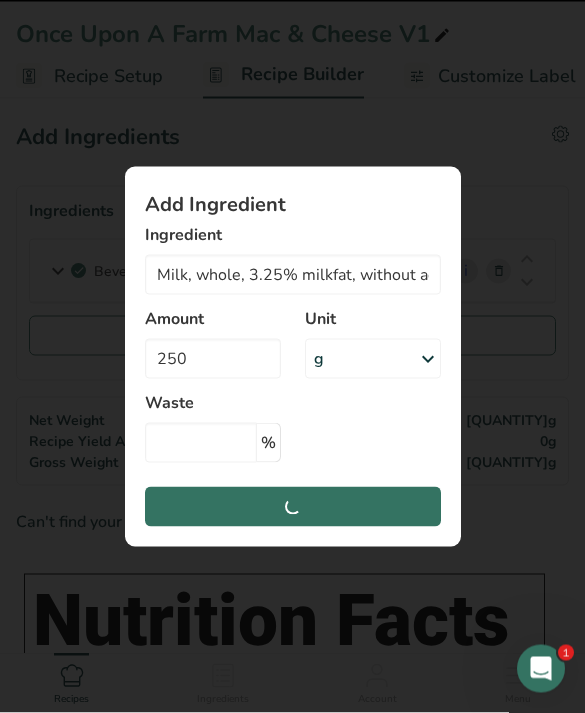 type 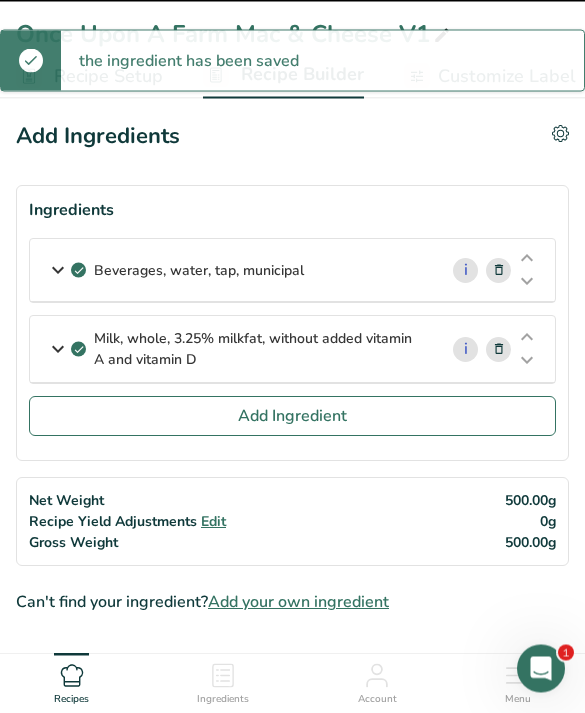 scroll, scrollTop: 3, scrollLeft: 0, axis: vertical 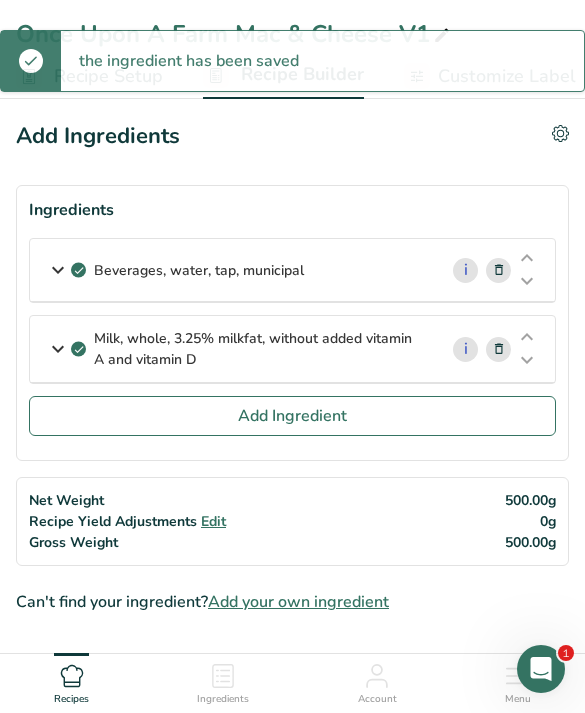 click on "Add Ingredient" at bounding box center (292, 416) 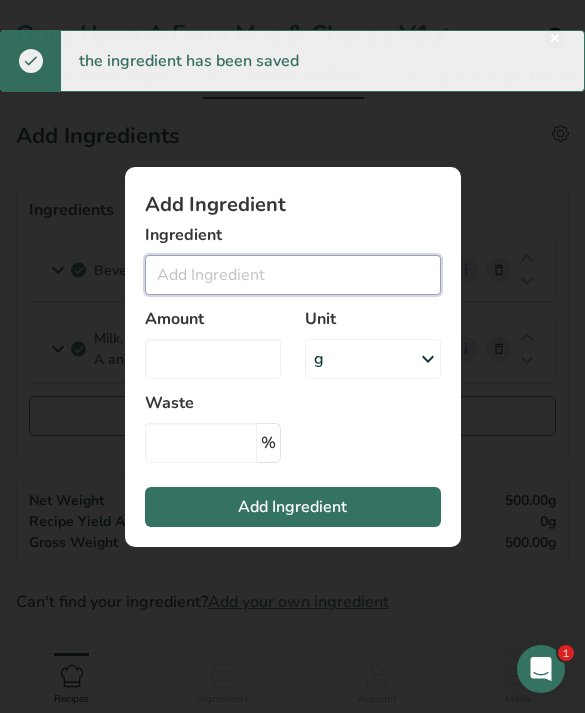 click at bounding box center [293, 275] 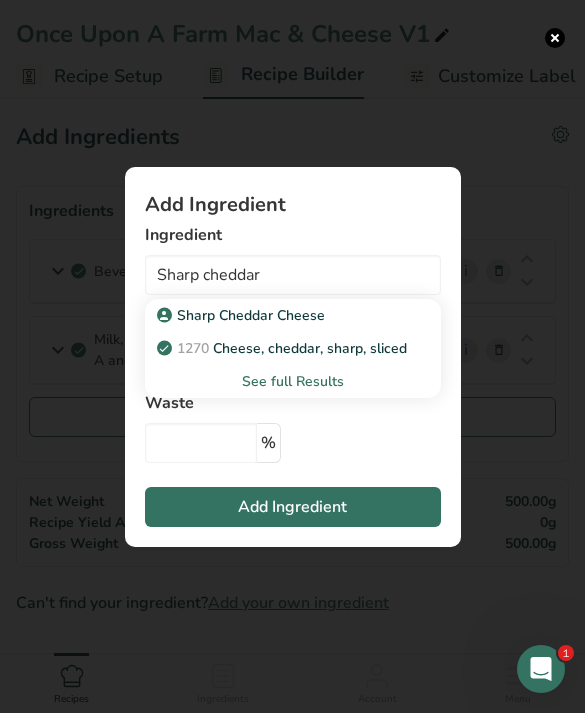 click on "Sharp Cheddar Cheese" at bounding box center (277, 315) 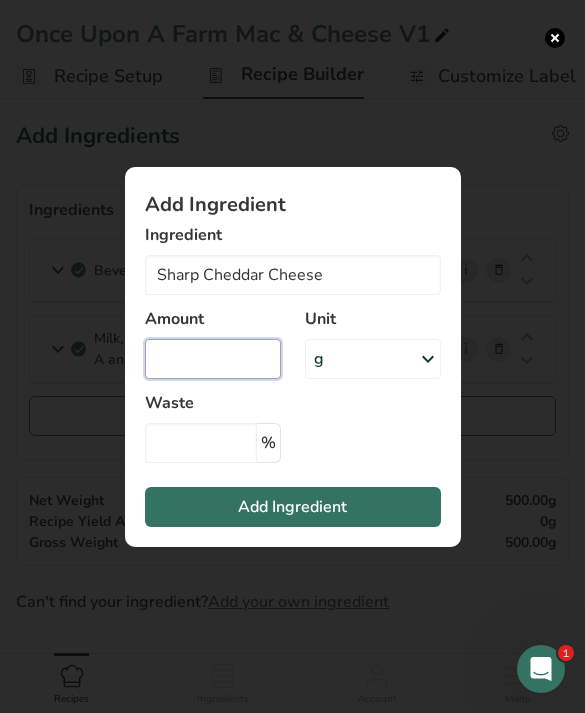 click at bounding box center (213, 359) 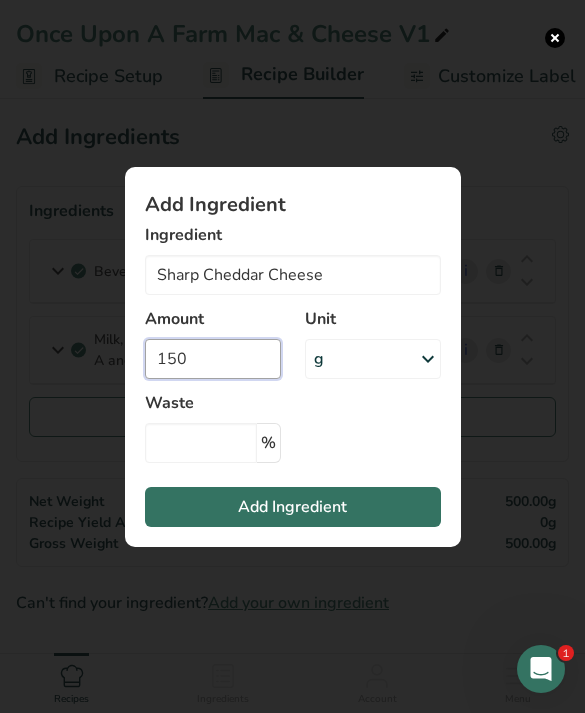 type on "150" 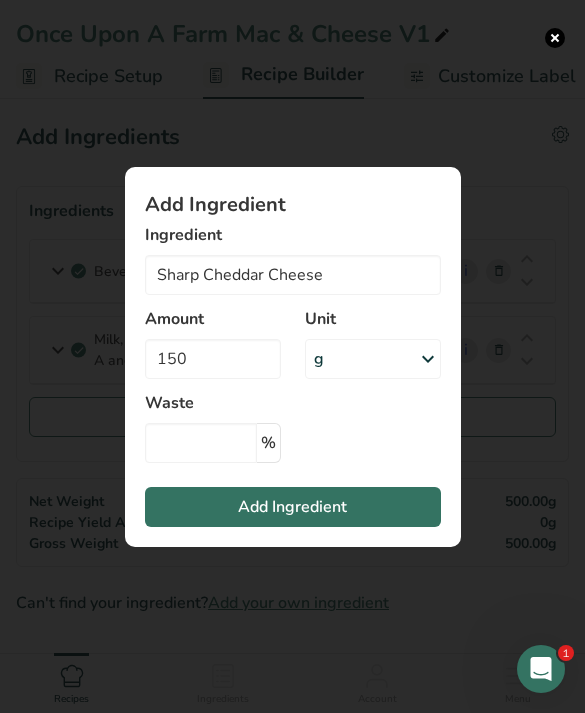 click on "Add Ingredient" at bounding box center [293, 507] 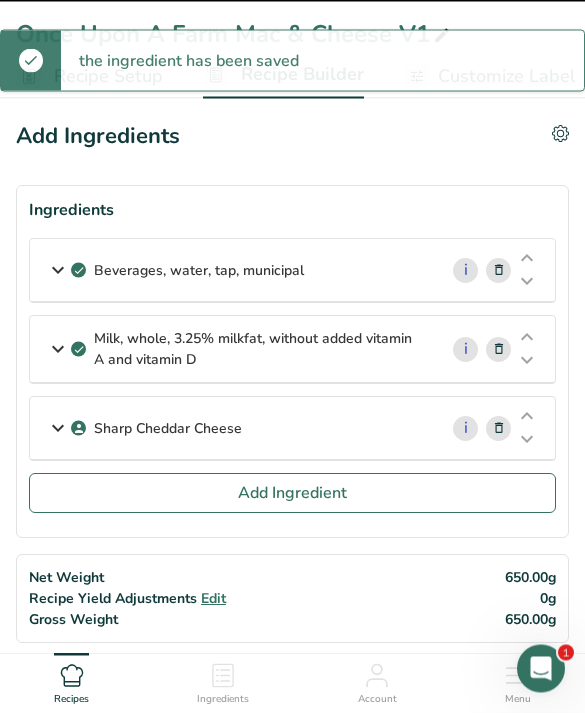 type 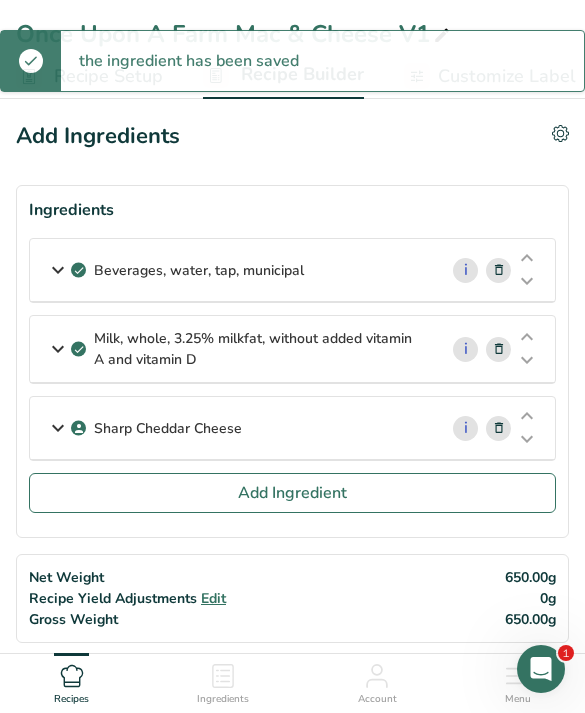 click on "Add Ingredient" at bounding box center (292, 493) 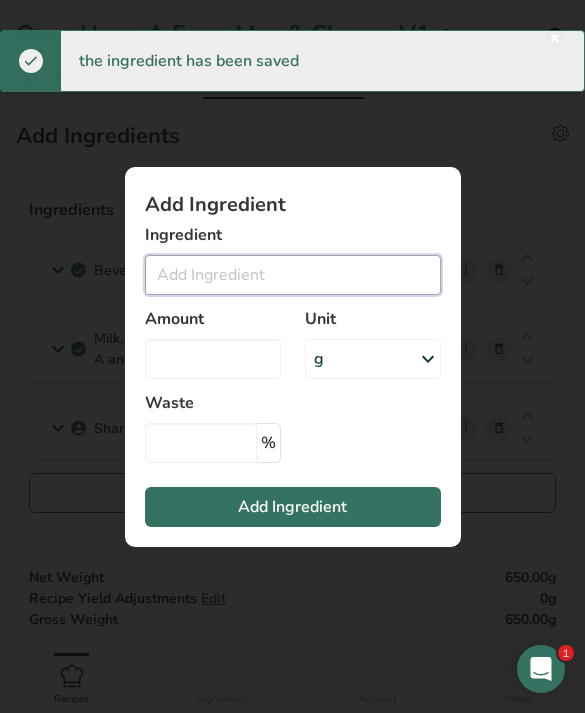 click at bounding box center (293, 275) 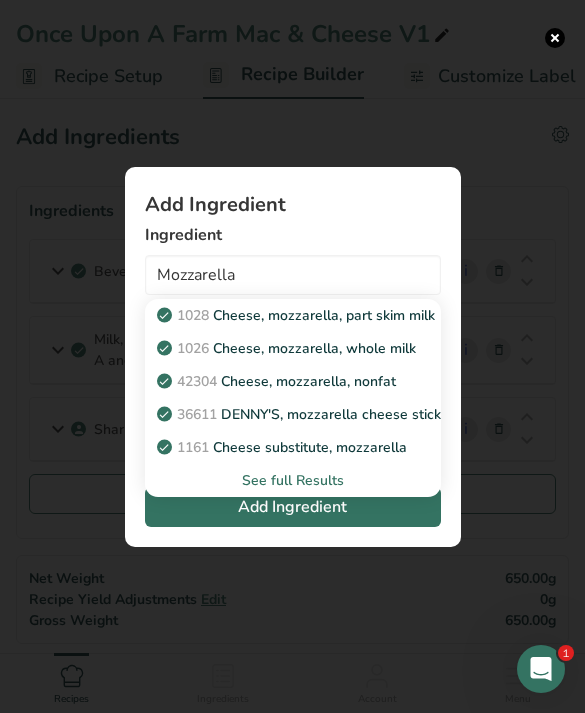 click on "[YEAR]
Cheese, mozzarella, whole milk" at bounding box center [293, 348] 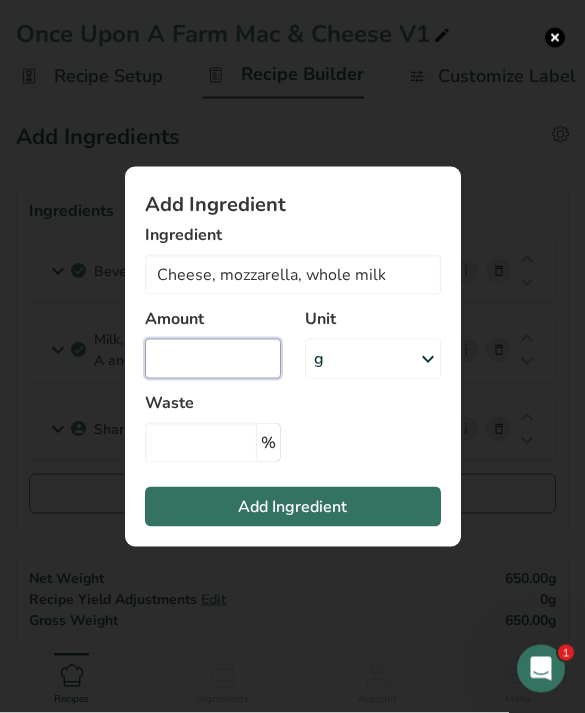 click at bounding box center [213, 359] 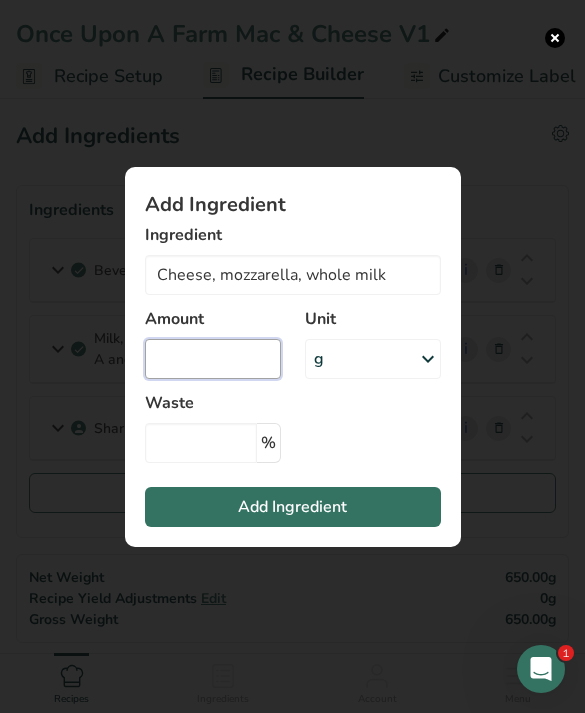 scroll, scrollTop: 2, scrollLeft: 0, axis: vertical 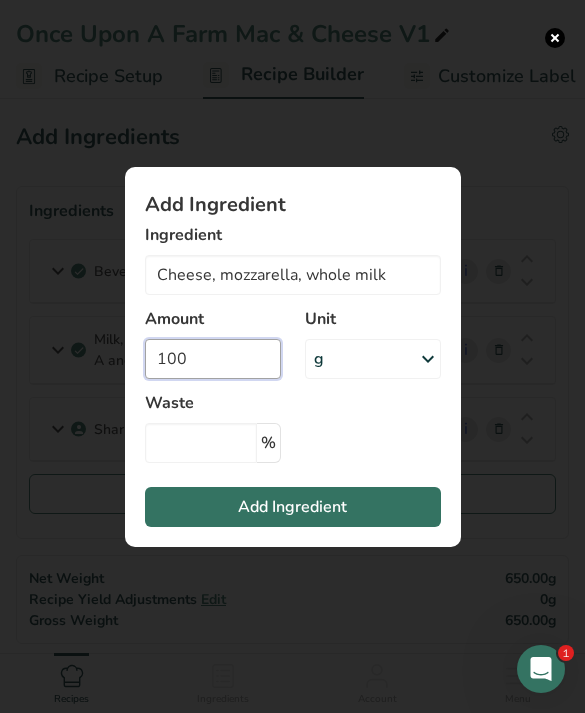 type on "100" 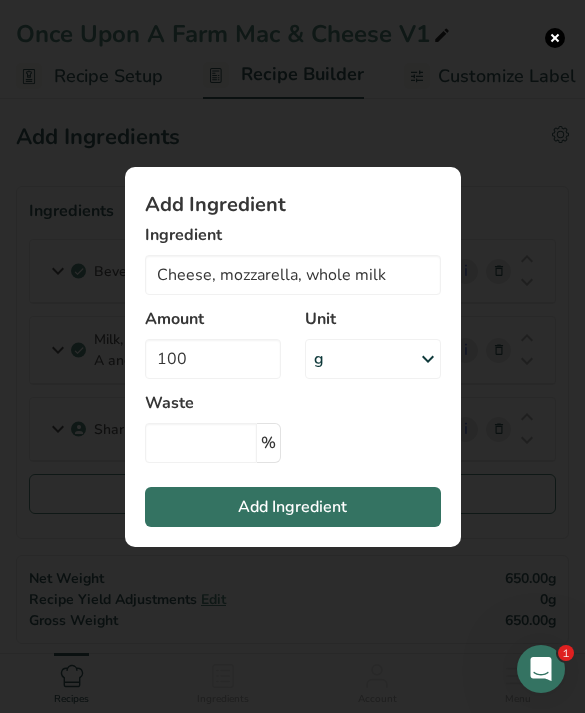 click on "Add Ingredient
Ingredient Cheese, mozzarella, whole milk
[NUMBER]
Cheese, mozzarella, part skim milk
[NUMBER]
Cheese, mozzarella, whole milk
[NUMBER]
Cheese, mozzarella, nonfat
[NUMBER]
DENNY'S, mozzarella cheese sticks
[NUMBER]
Cheese substitute, mozzarella
See full Results
Amount [NUMBER]   Unit
g
Portions
1 cup, shredded
1 oz
6 slices
Weight Units
g
kg
mg
See more
Volume Units
l" at bounding box center [293, 357] 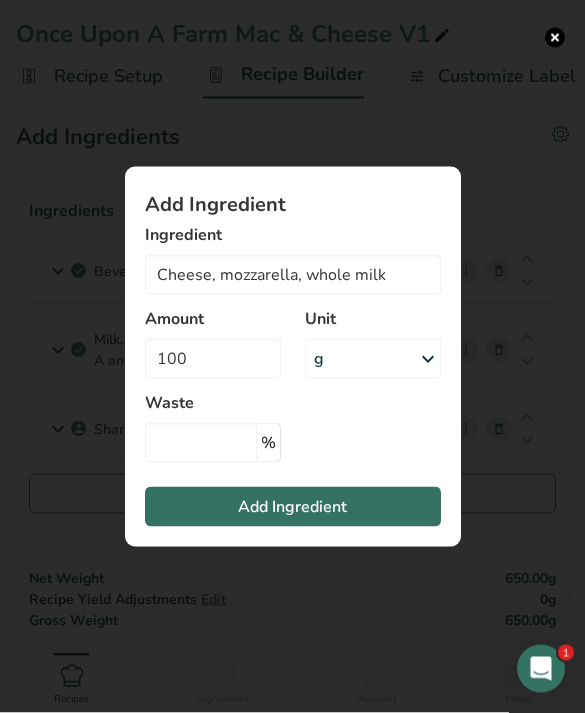 click on "Add Ingredient" at bounding box center [293, 507] 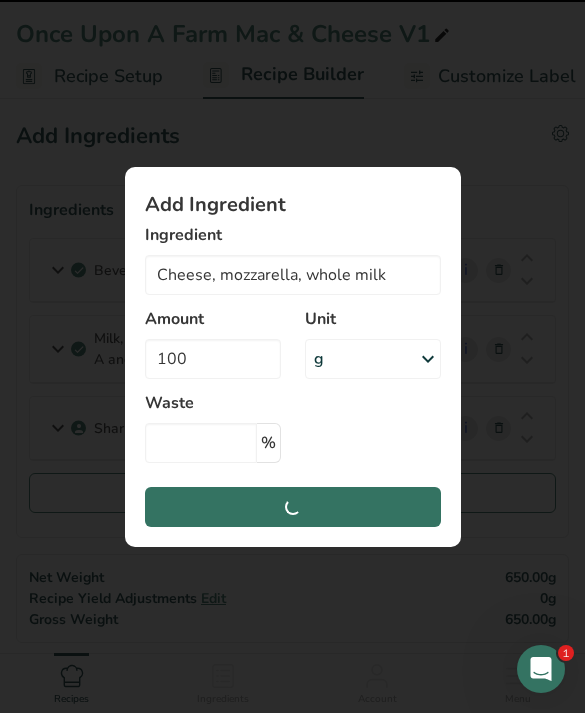 type 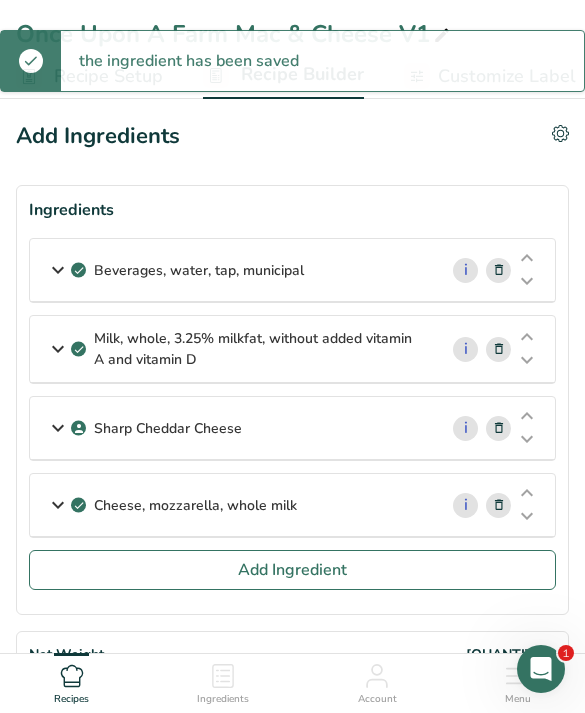 click on "Add Ingredient" at bounding box center [292, 570] 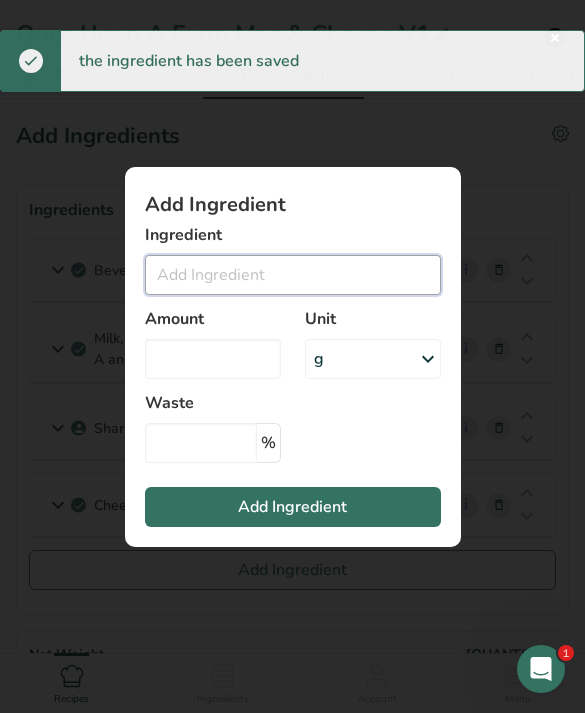 click at bounding box center [293, 275] 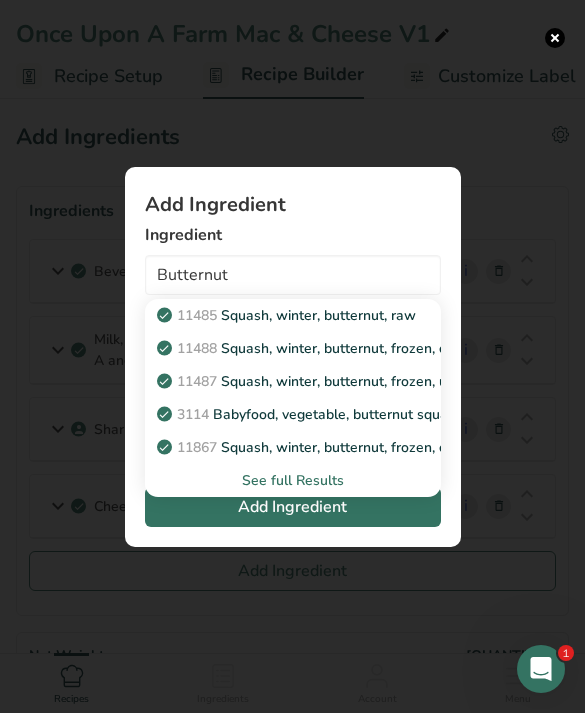 click on "11485
Squash, winter, butternut, raw" at bounding box center [293, 315] 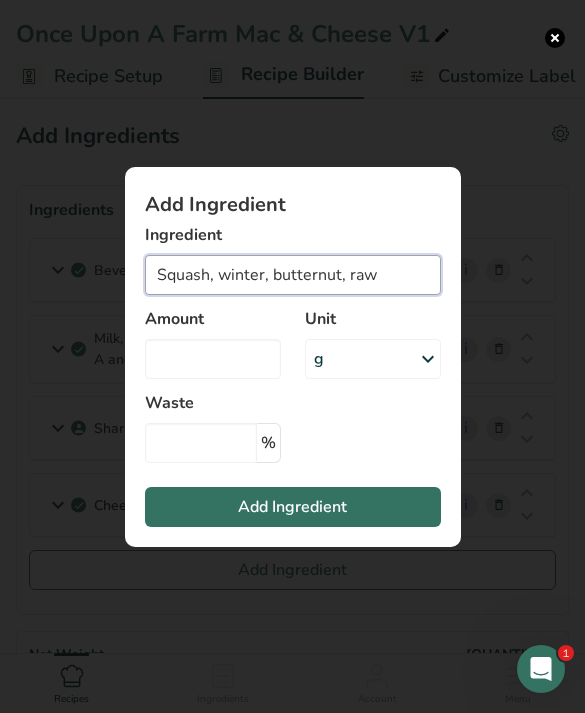 click on "Squash, winter, butternut, raw" at bounding box center [293, 275] 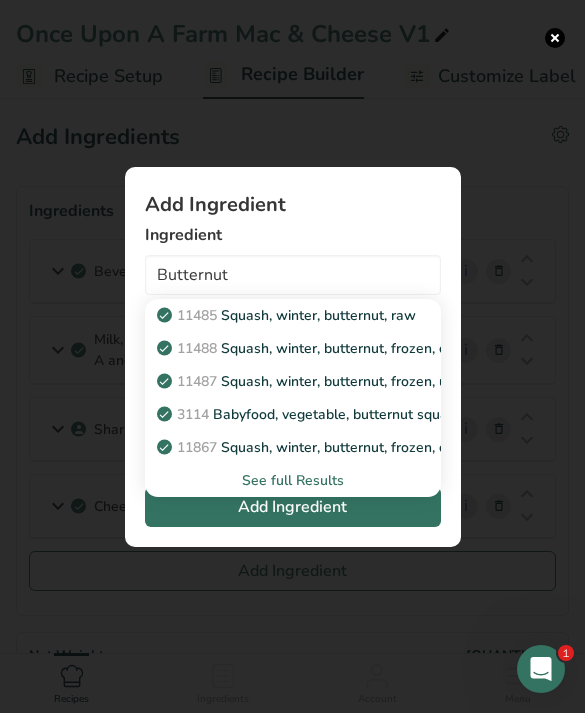 click on "[NUMBER]
Squash, winter, butternut, frozen, cooked, boiled, with salt" at bounding box center (293, 447) 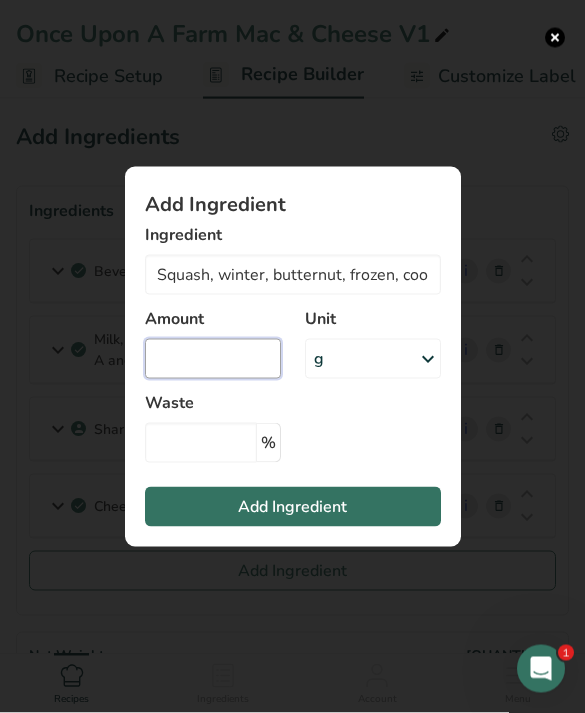 click at bounding box center [213, 359] 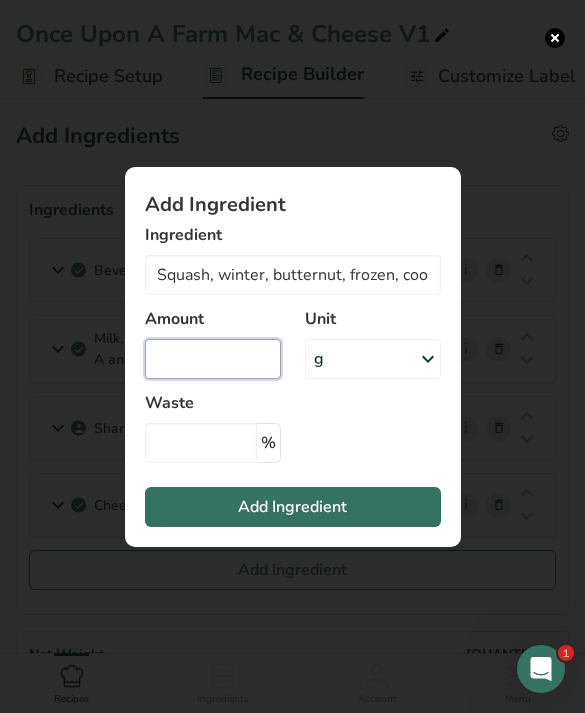 scroll, scrollTop: 2, scrollLeft: 0, axis: vertical 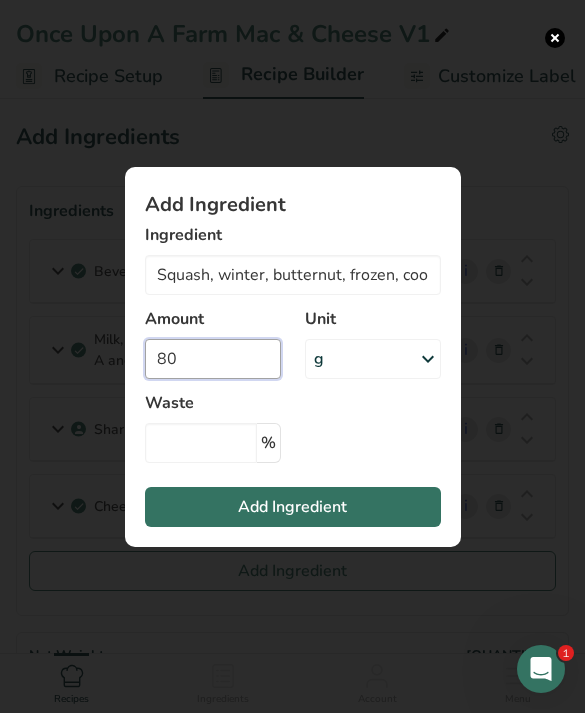 type on "80" 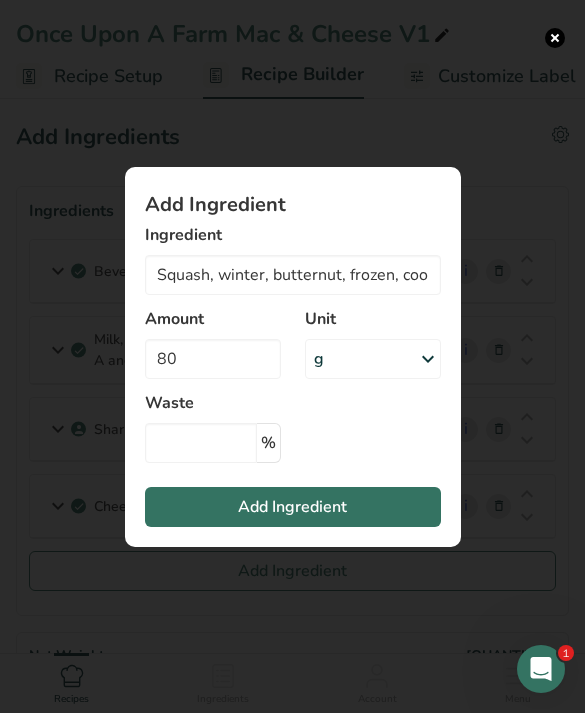 click on "Add Ingredient" at bounding box center (293, 507) 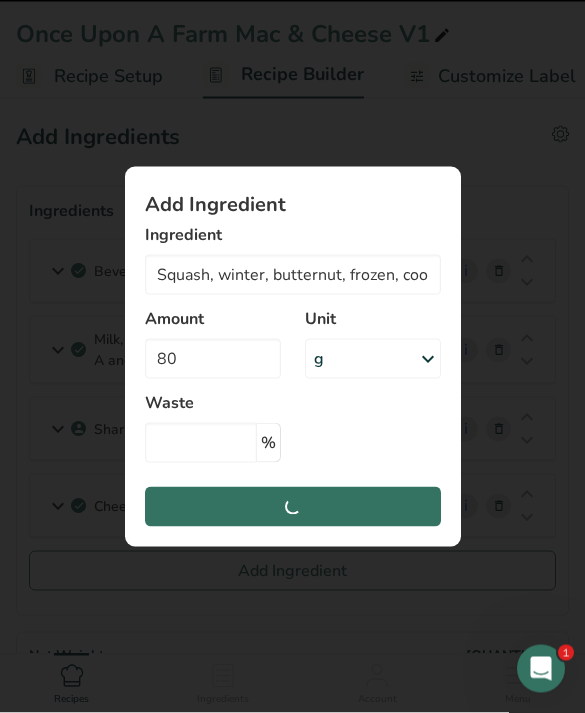 type 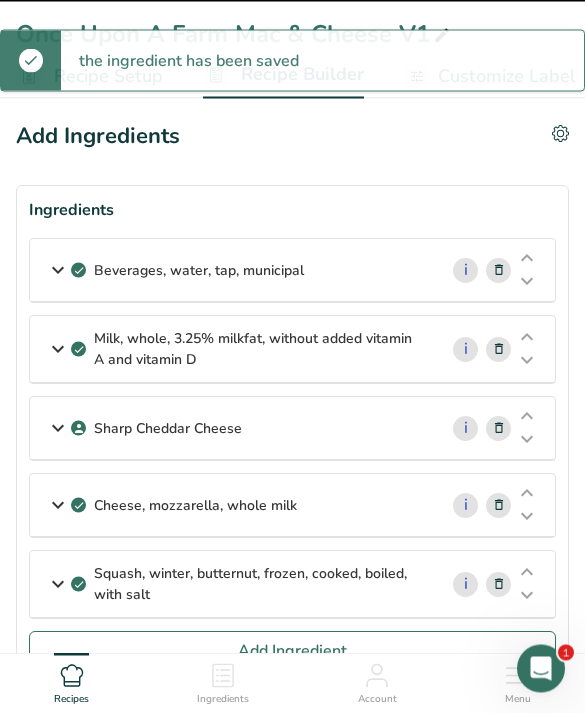 scroll, scrollTop: 3, scrollLeft: 0, axis: vertical 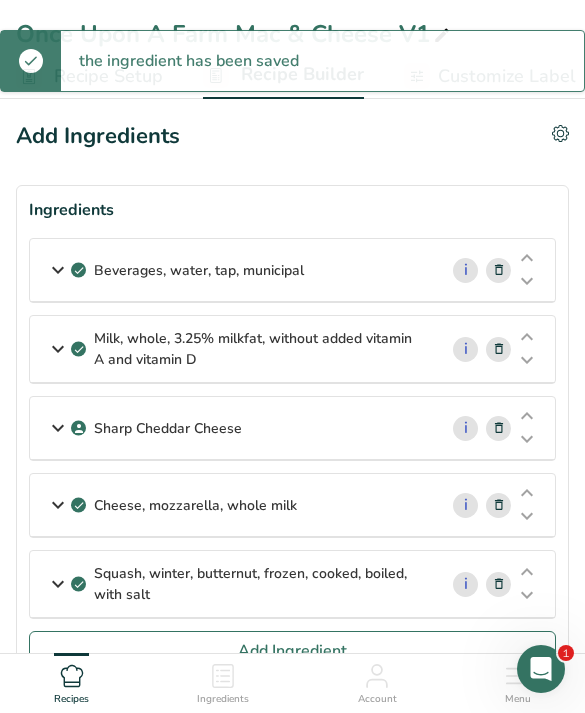 click on "Ingredients" at bounding box center [223, 680] 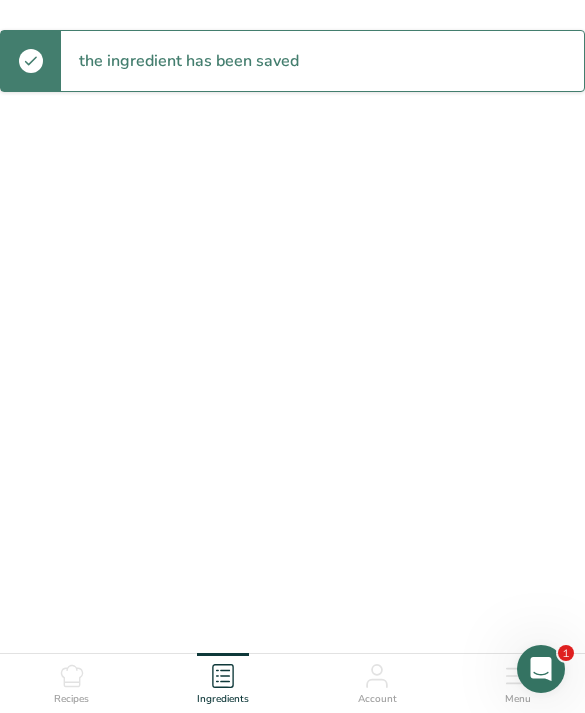 scroll, scrollTop: 0, scrollLeft: 0, axis: both 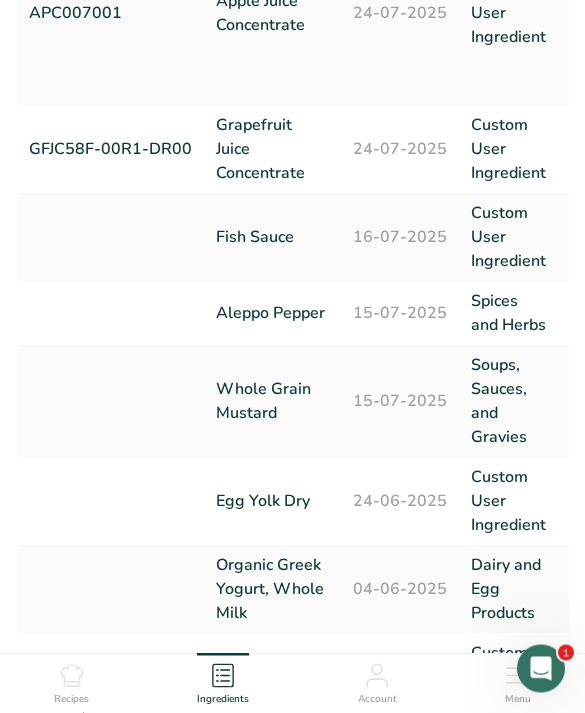 click on "Recipes" at bounding box center [71, 699] 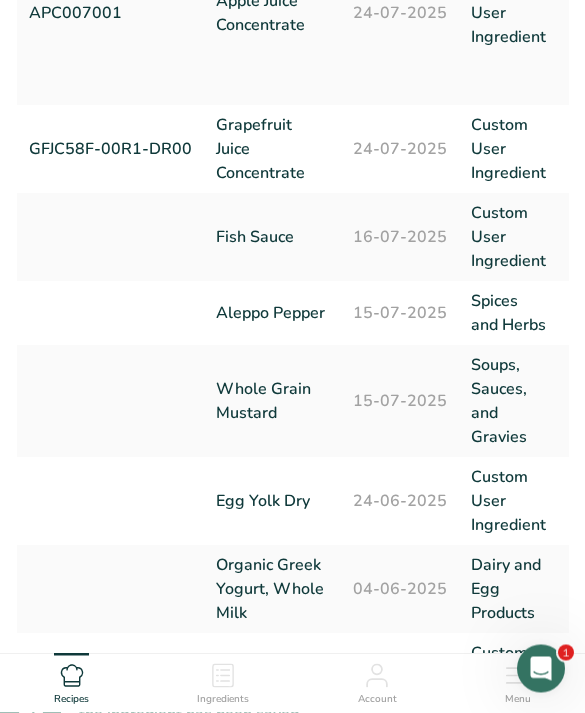 scroll, scrollTop: 467, scrollLeft: 0, axis: vertical 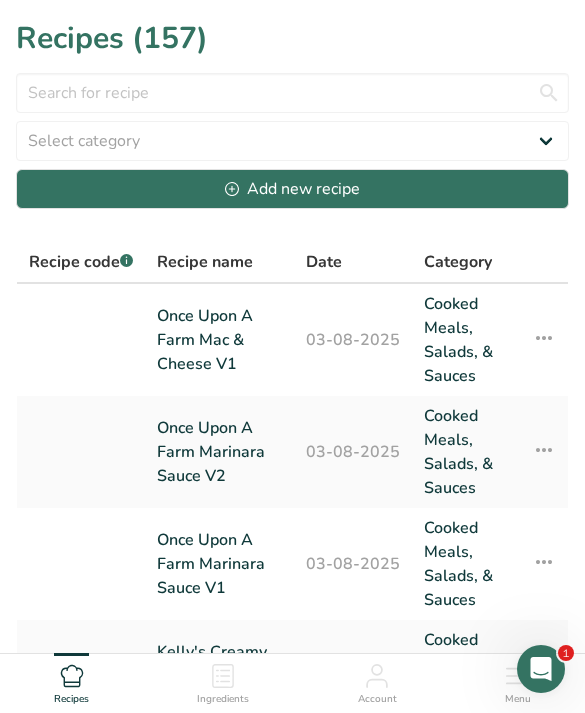 click on "03-08-2025" at bounding box center (353, 340) 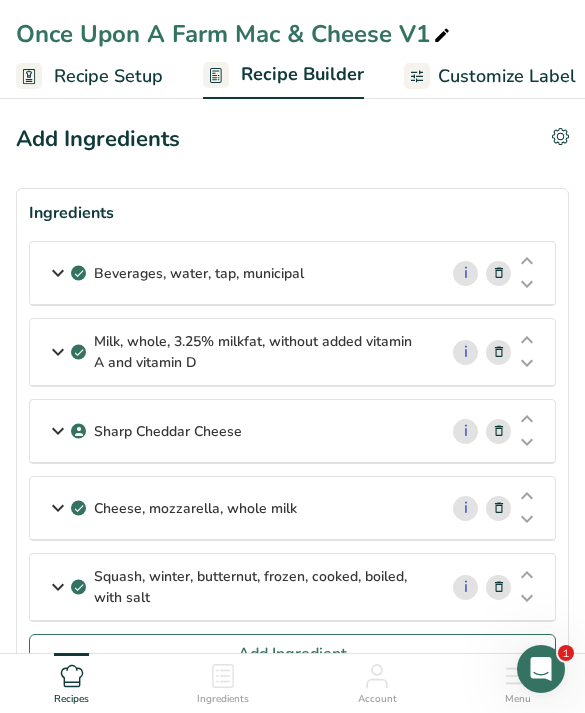 click on "Add Ingredient" at bounding box center (292, 654) 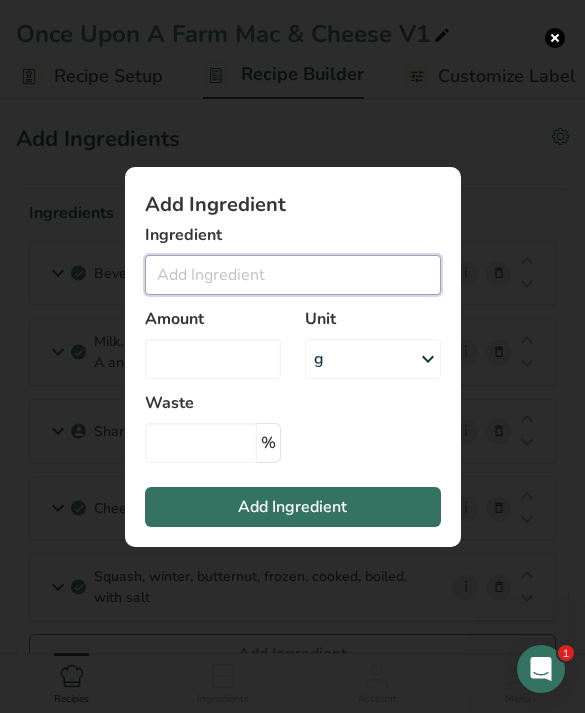 click at bounding box center (293, 275) 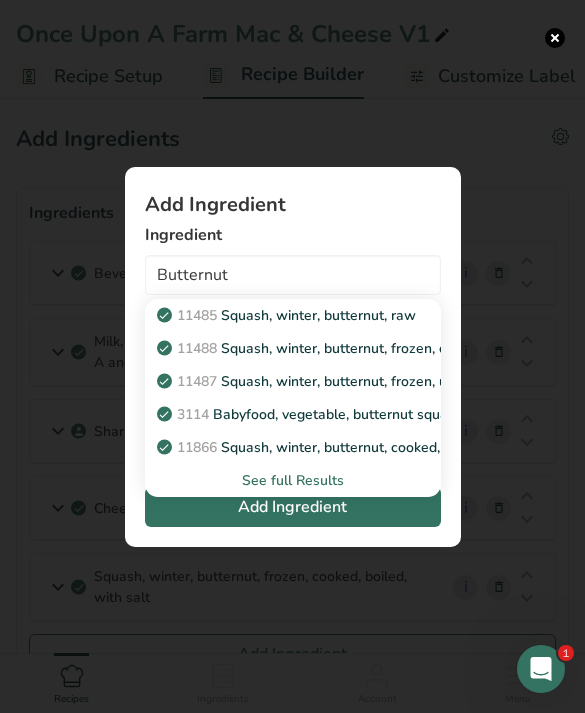 click on "See full Results" at bounding box center [293, 480] 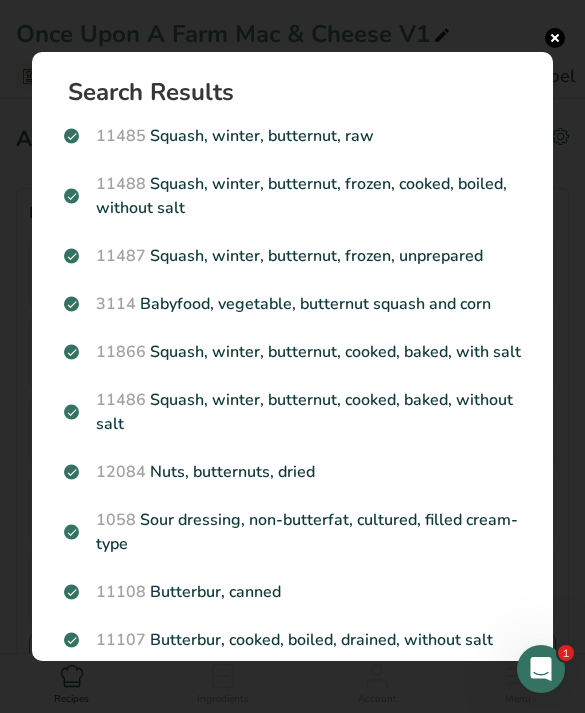 click on "[NUMBER]
Squash, winter, butternut, frozen, cooked, boiled, without salt" at bounding box center (292, 196) 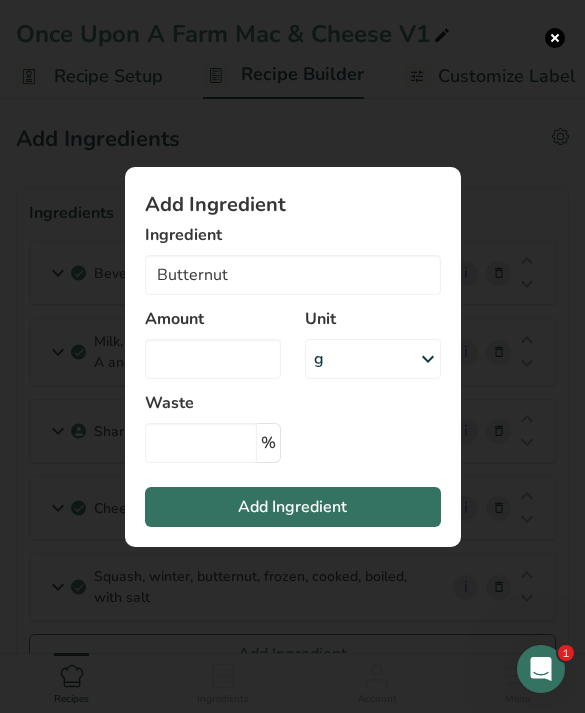 type on "Squash, winter, butternut, frozen, cooked, boiled, without salt" 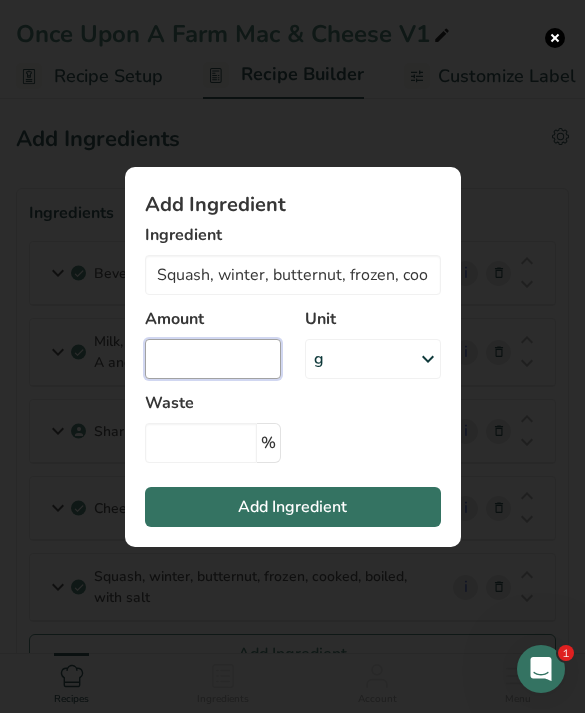 click at bounding box center [213, 359] 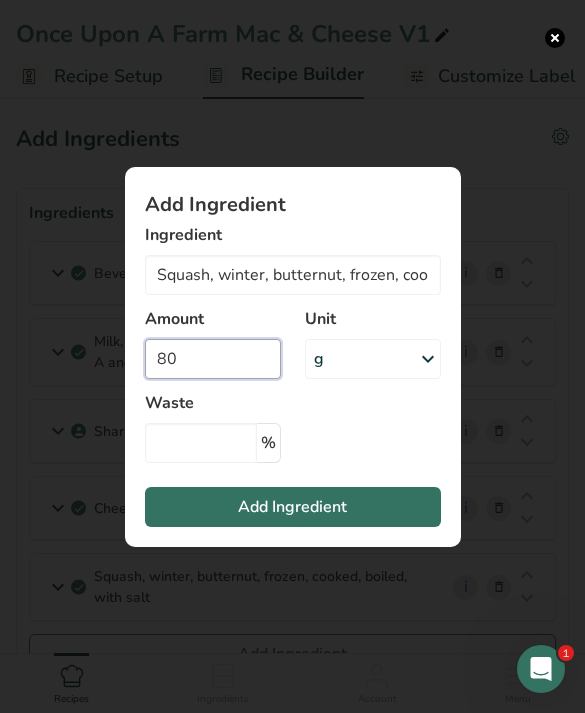 type on "80" 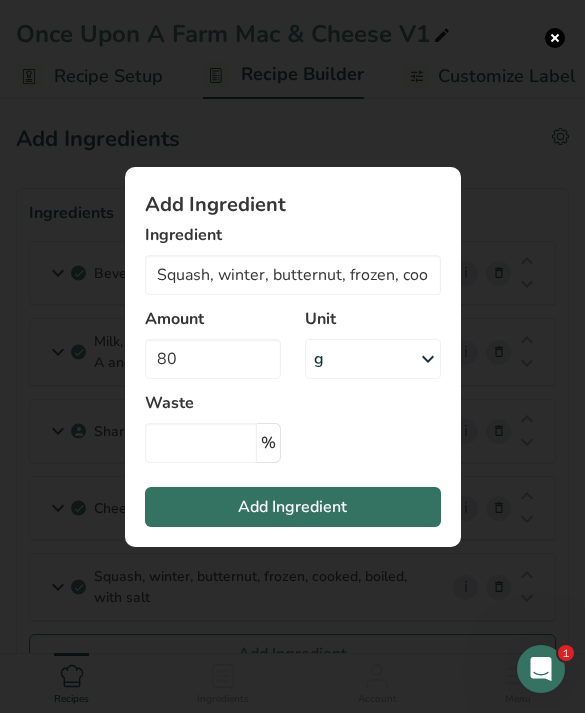 click on "Add Ingredient" at bounding box center (292, 507) 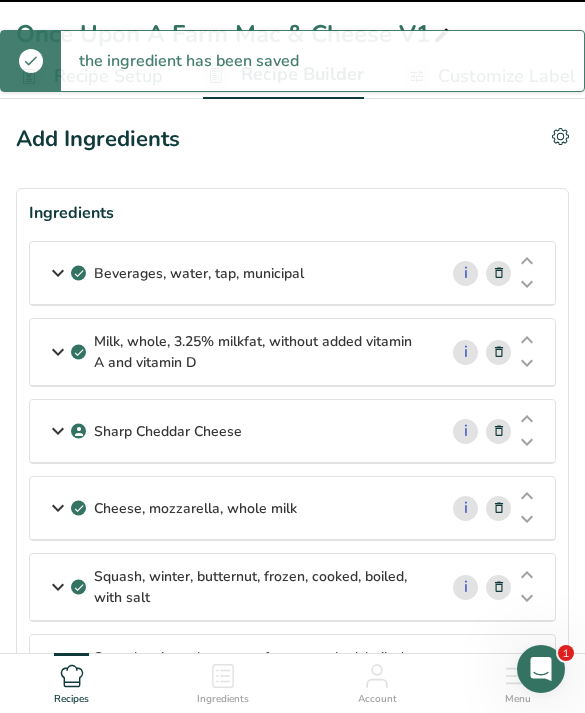 type 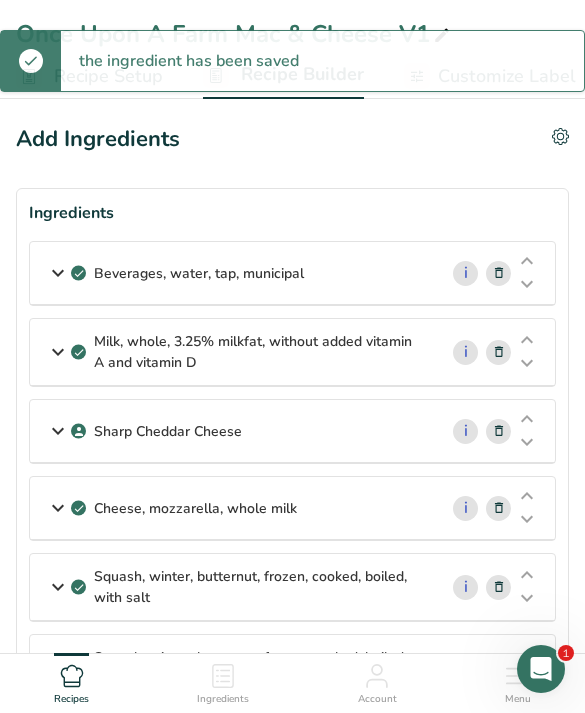 click at bounding box center (499, 587) 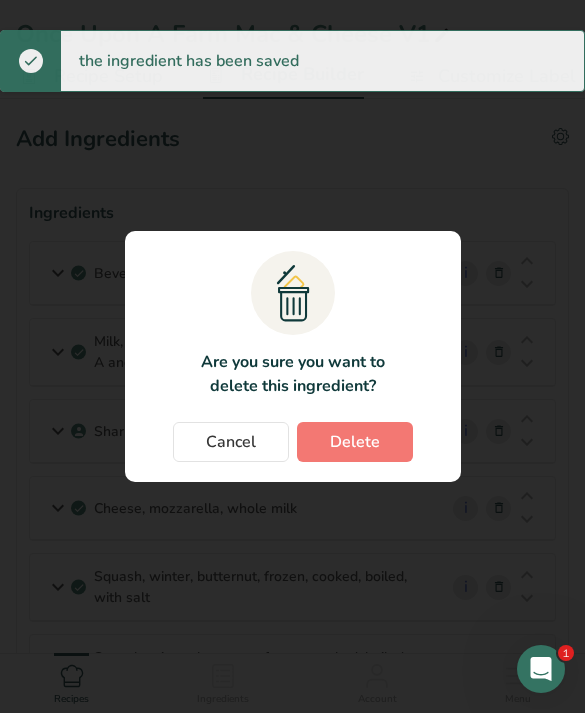 click on "Delete" at bounding box center (355, 442) 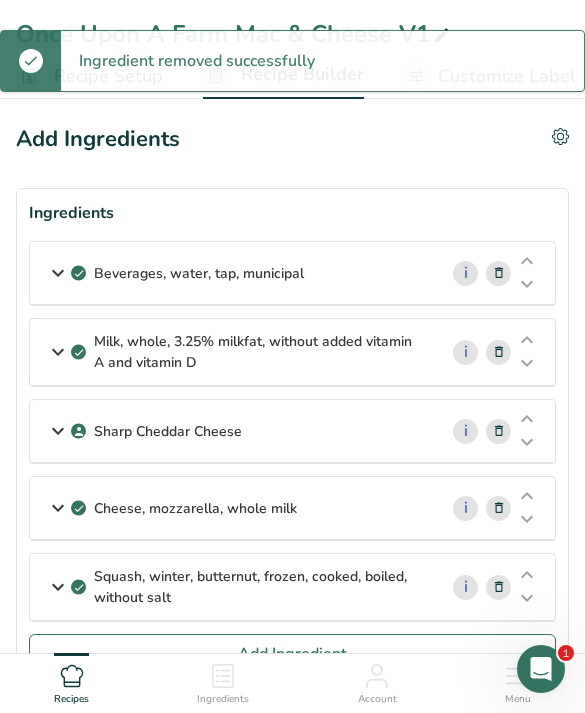 click on "Add Ingredient" at bounding box center (292, 654) 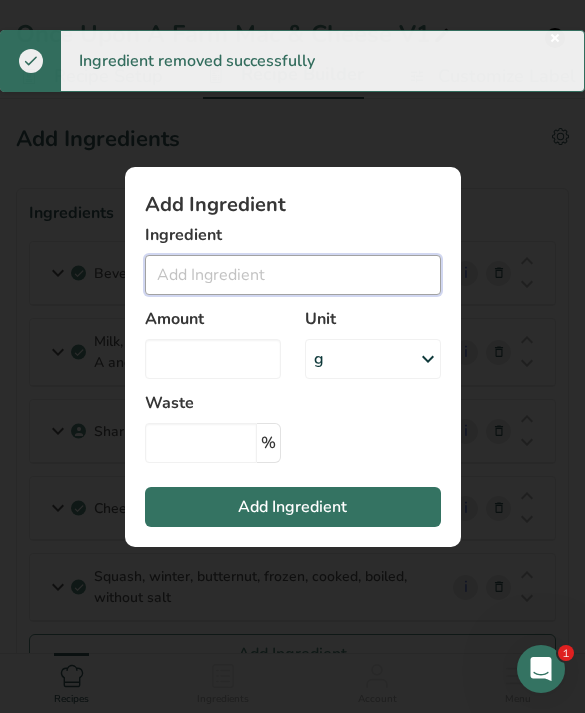 click at bounding box center [293, 275] 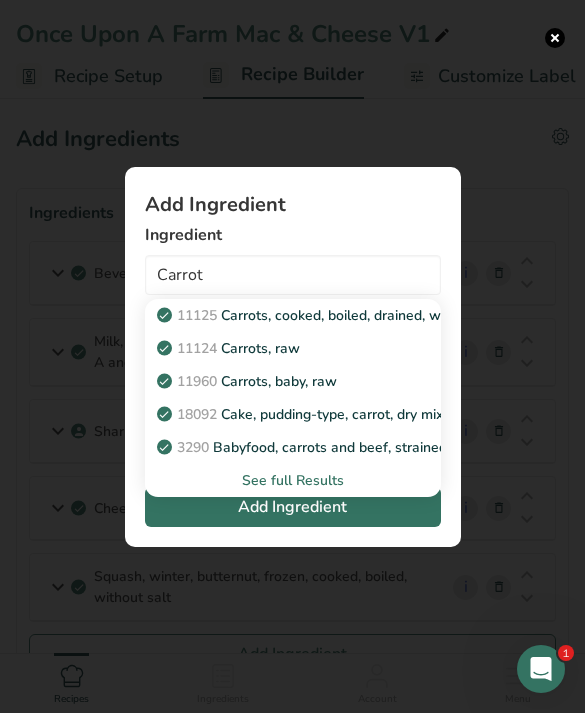 click on "11124
Carrots, raw" at bounding box center [277, 348] 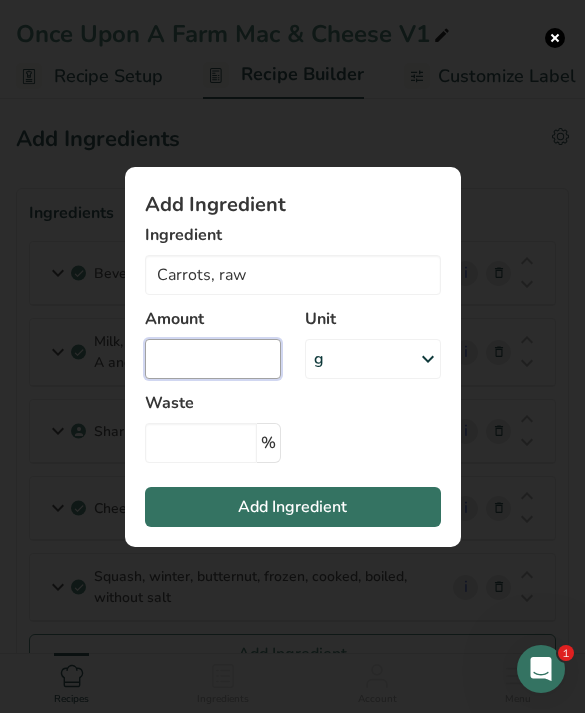 click at bounding box center [213, 359] 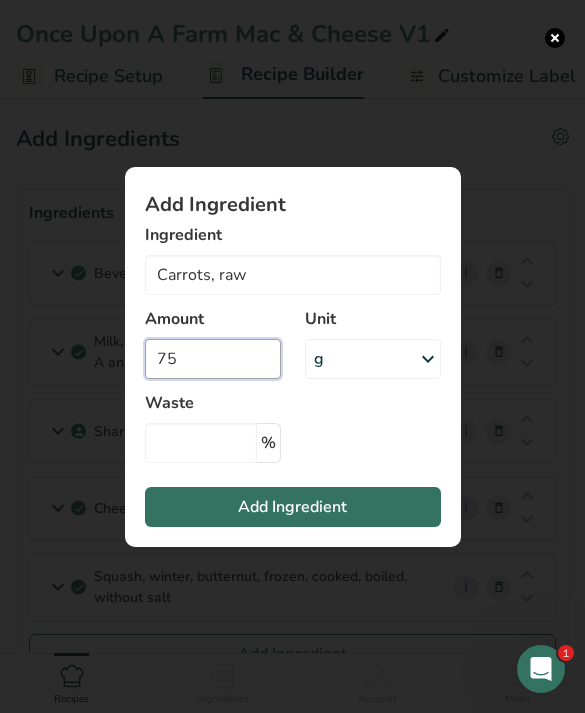 type on "75" 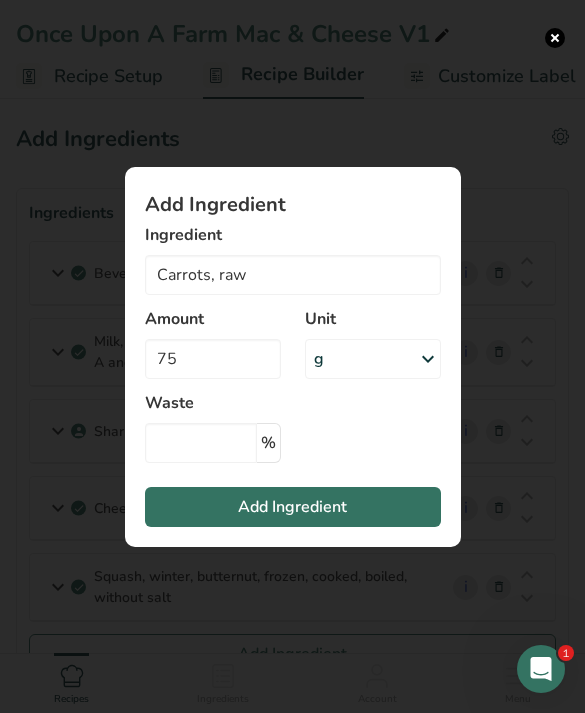 click on "Add Ingredient" at bounding box center (292, 507) 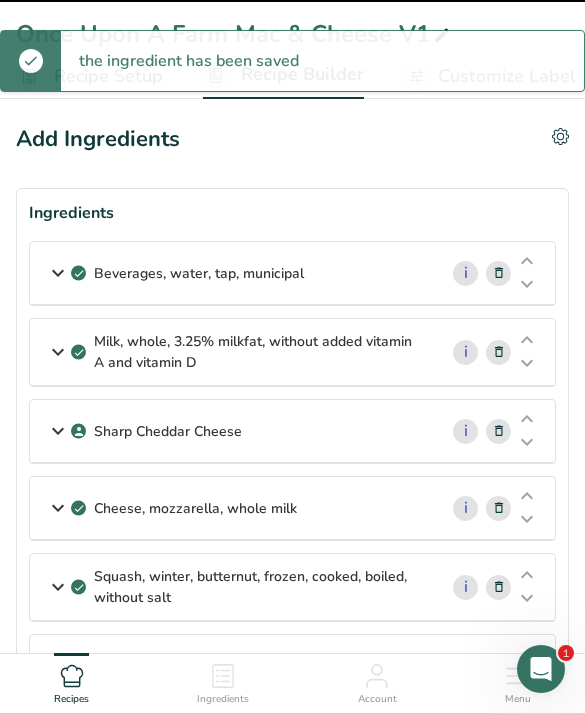 type 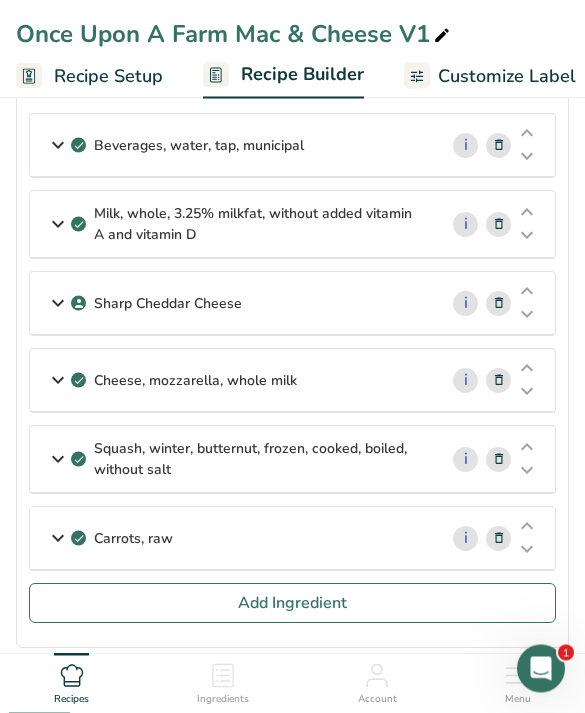 click on "Add Ingredient" at bounding box center (292, 604) 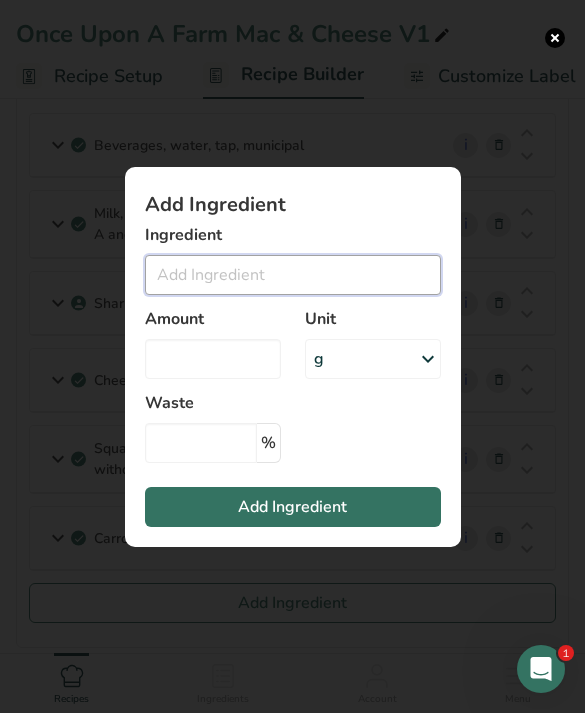click at bounding box center (293, 275) 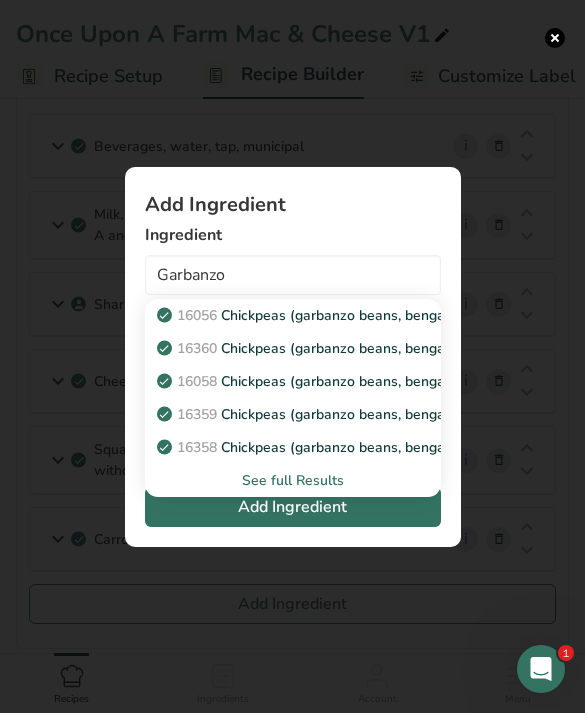click on "See full Results" at bounding box center [293, 480] 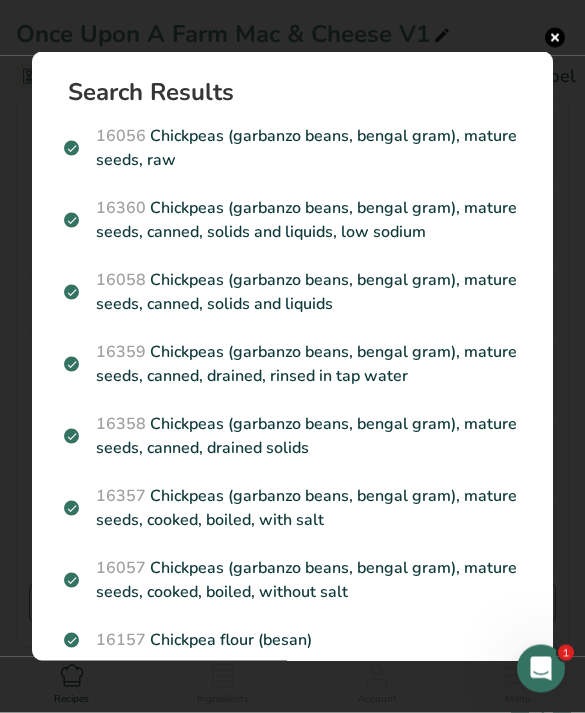 click on "16359
Chickpeas (garbanzo beans, bengal gram), mature seeds, canned, drained, rinsed in tap water" at bounding box center (292, 364) 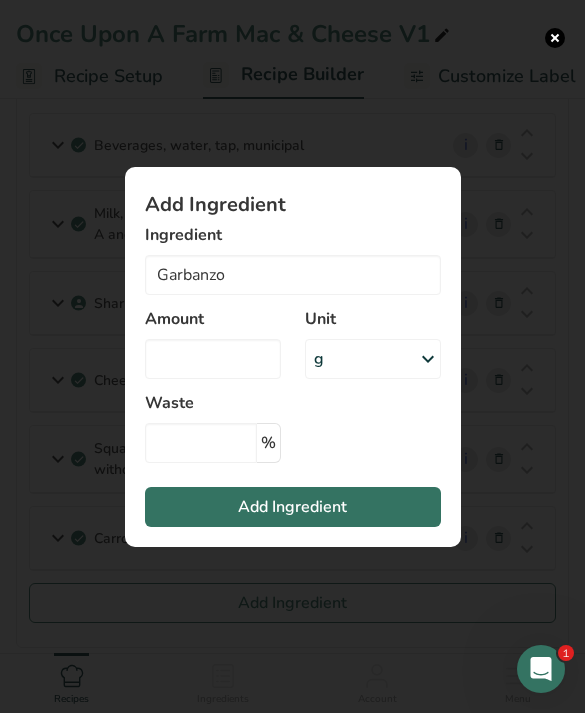 type on "Chickpeas (garbanzo beans, bengal gram), mature seeds, canned, drained, rinsed in tap water" 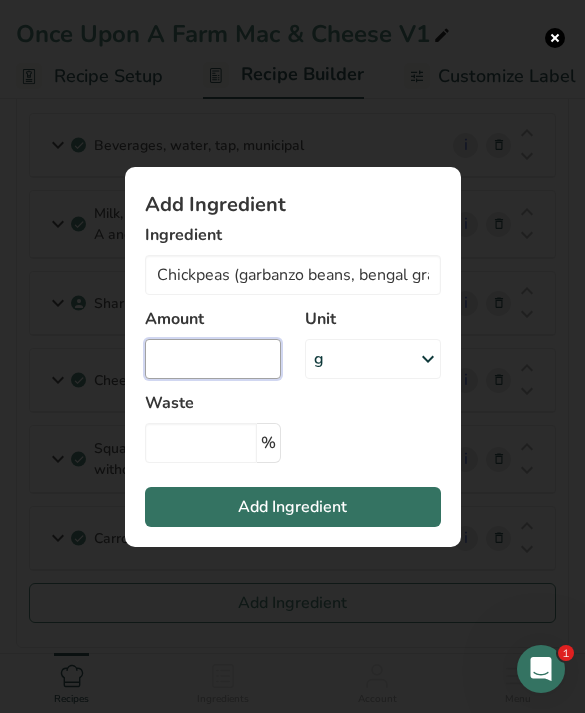 click at bounding box center [213, 359] 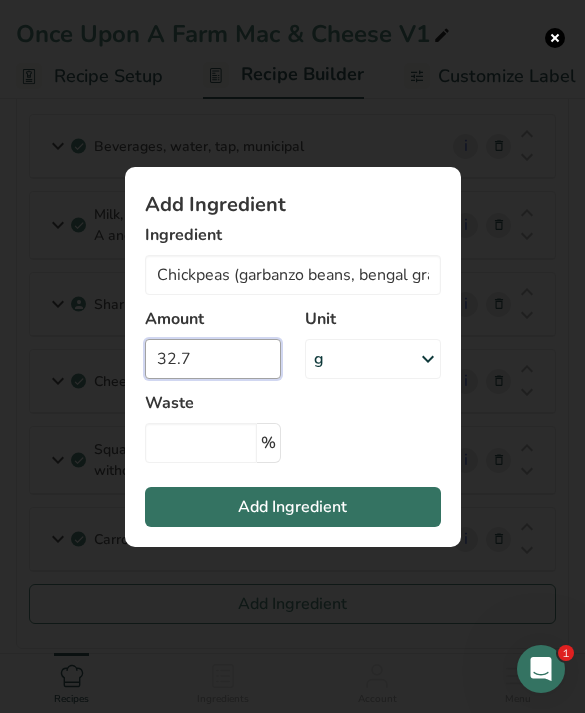 type on "32.7" 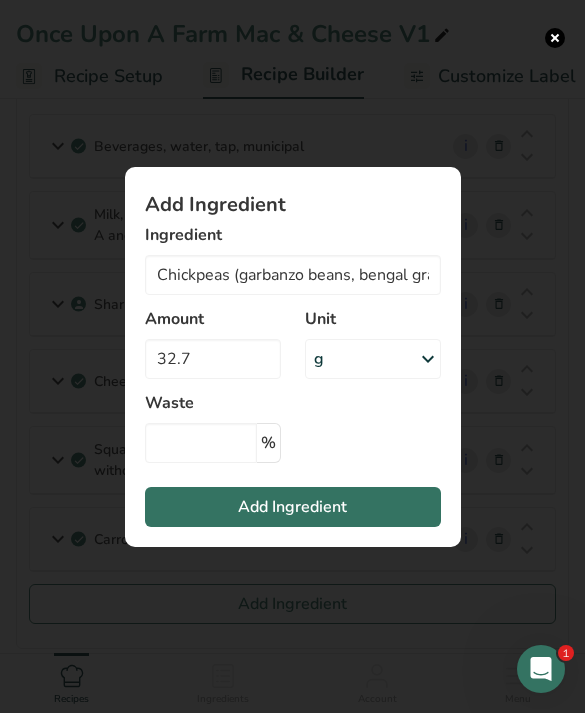 click on "Add Ingredient" at bounding box center [293, 507] 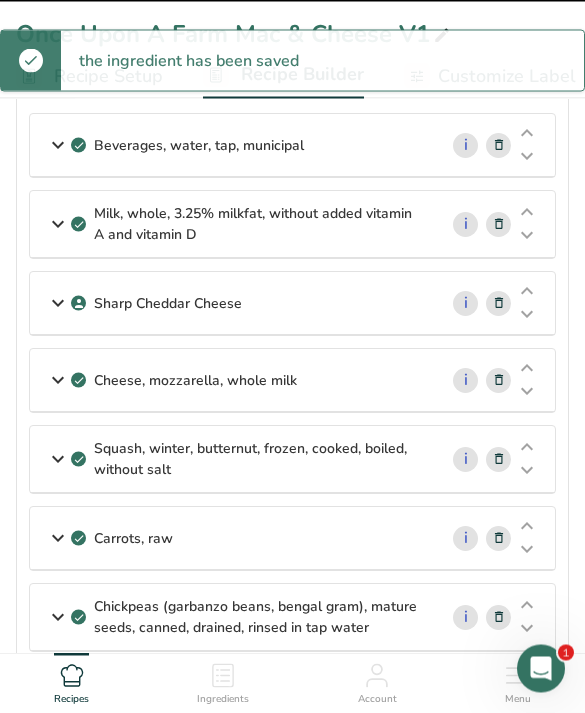 type 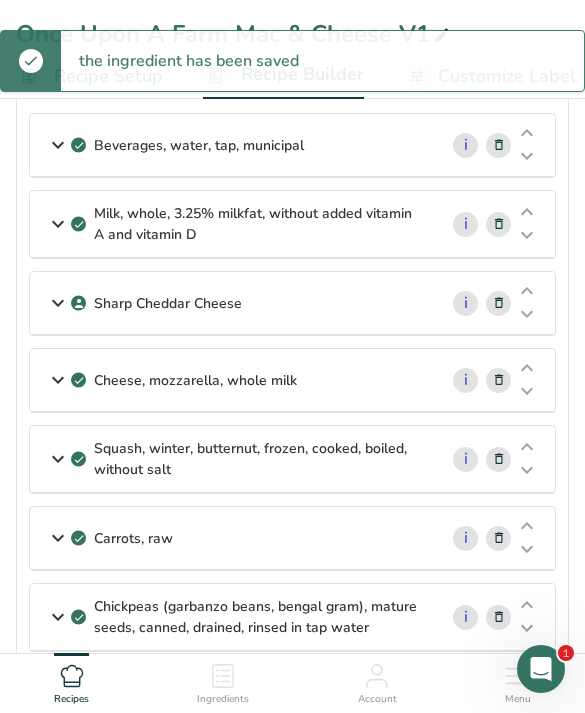 click on "Add Ingredient" at bounding box center (292, 684) 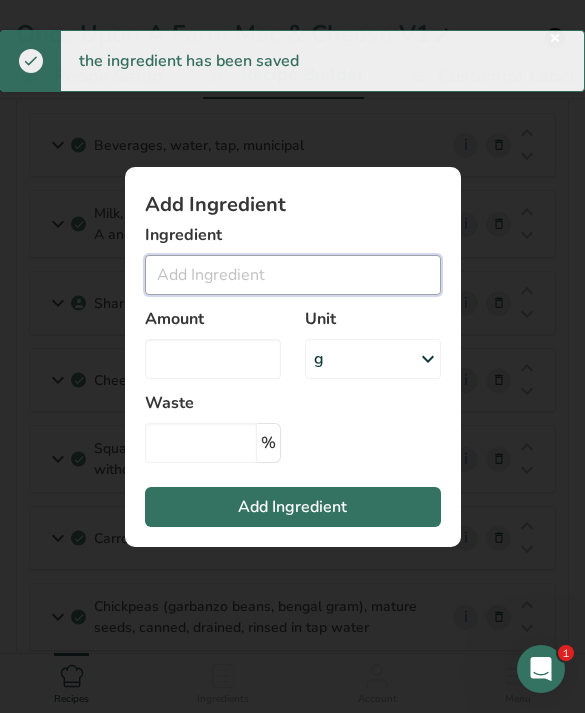 click at bounding box center (293, 275) 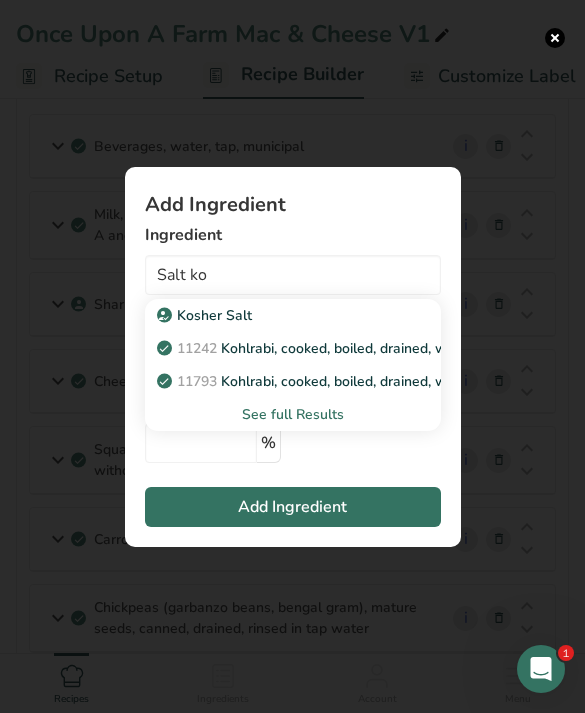 click on "Kosher Salt" at bounding box center [277, 315] 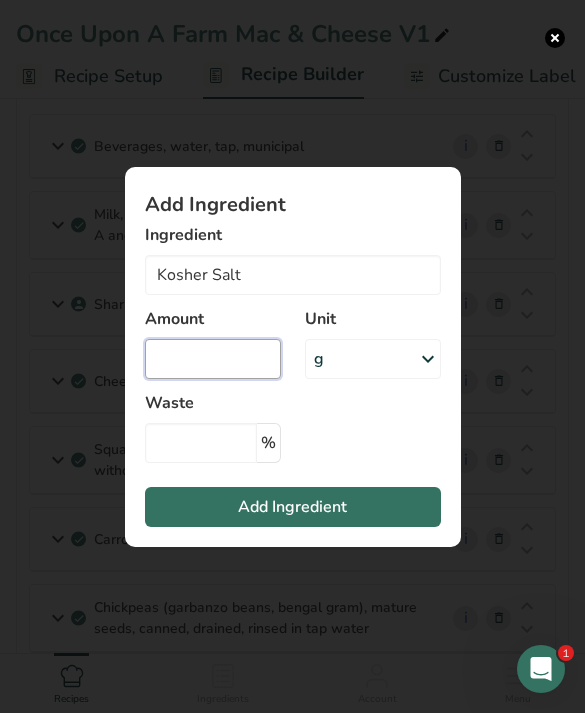 click at bounding box center (213, 359) 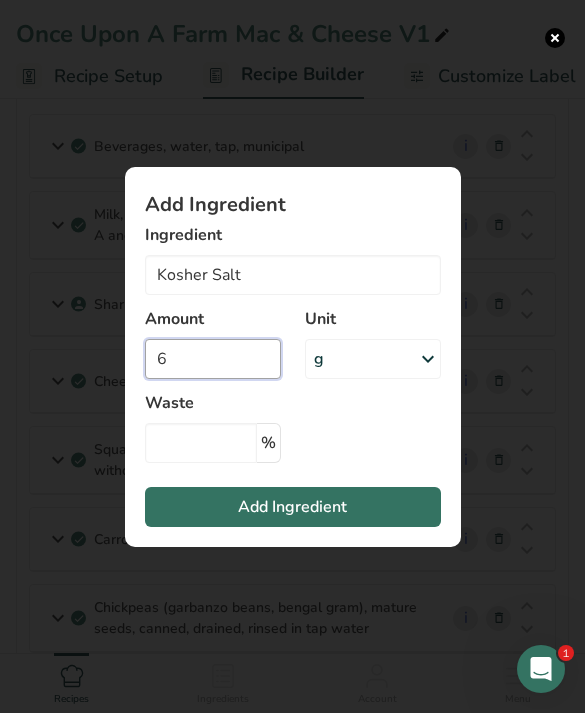 type on "6" 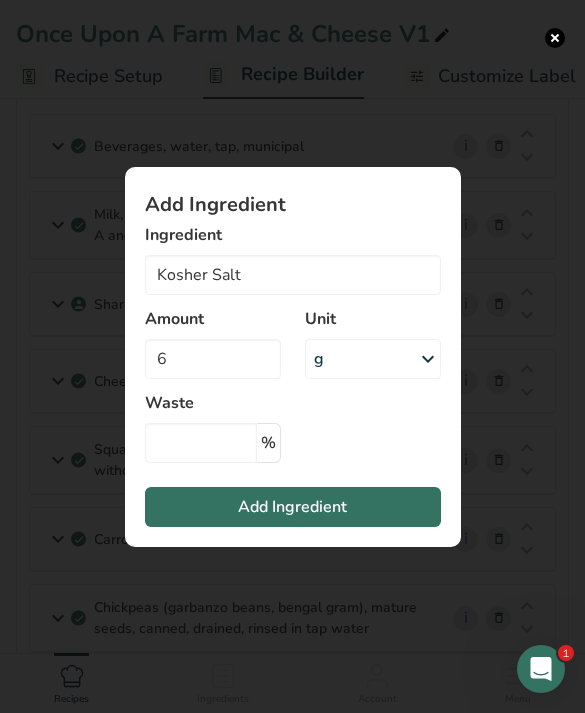 click on "Add Ingredient" at bounding box center (293, 507) 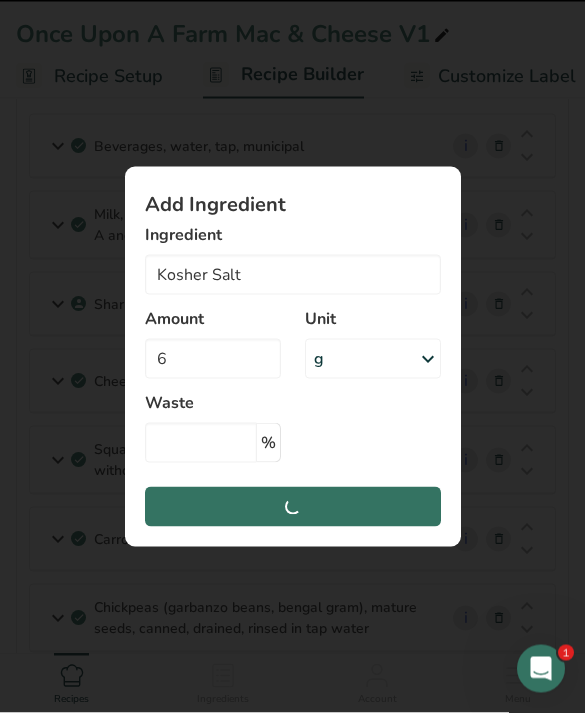 type 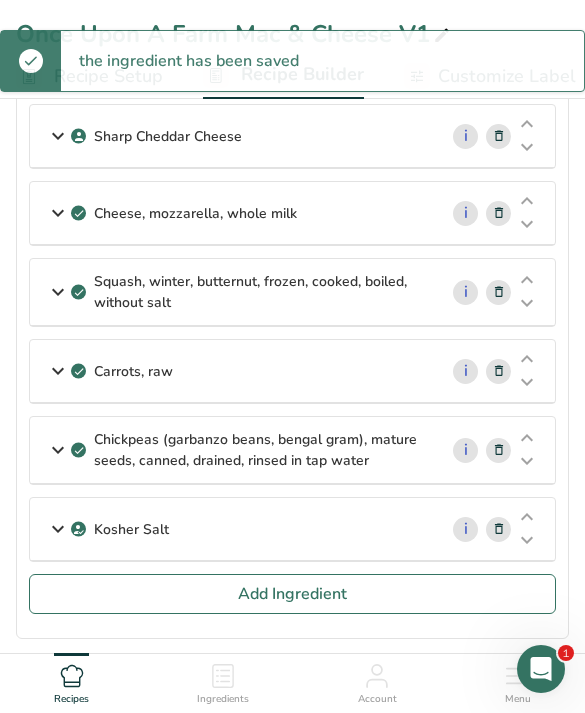 scroll, scrollTop: 300, scrollLeft: 0, axis: vertical 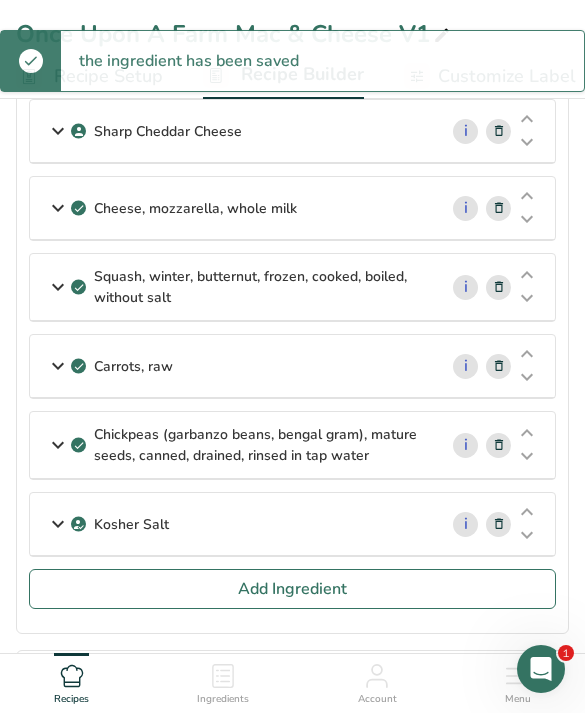 click on "Add Ingredient" at bounding box center [292, 589] 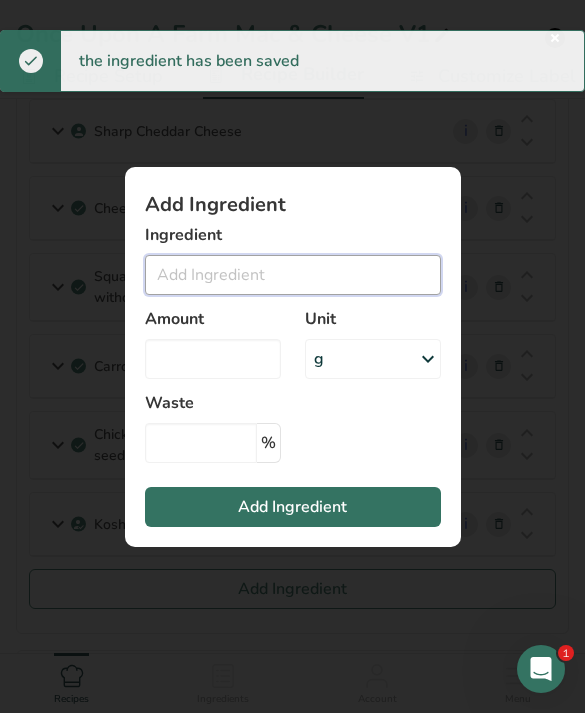 click at bounding box center (293, 275) 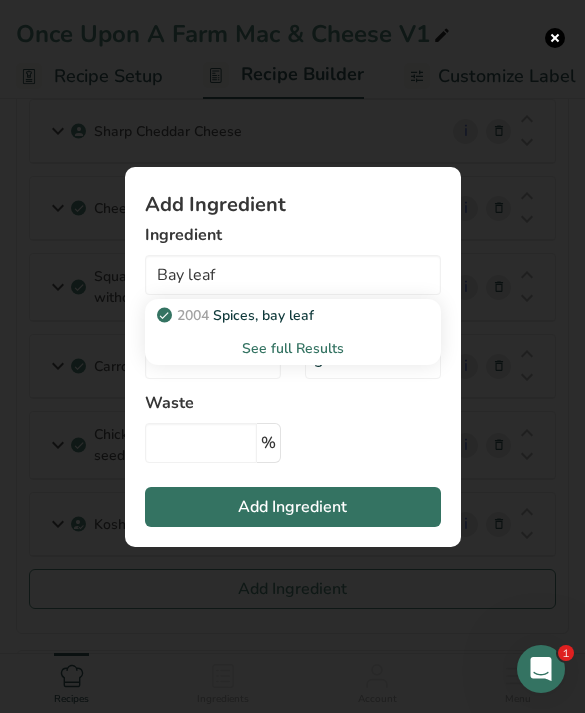 click on "2004
Spices, bay leaf" at bounding box center (277, 315) 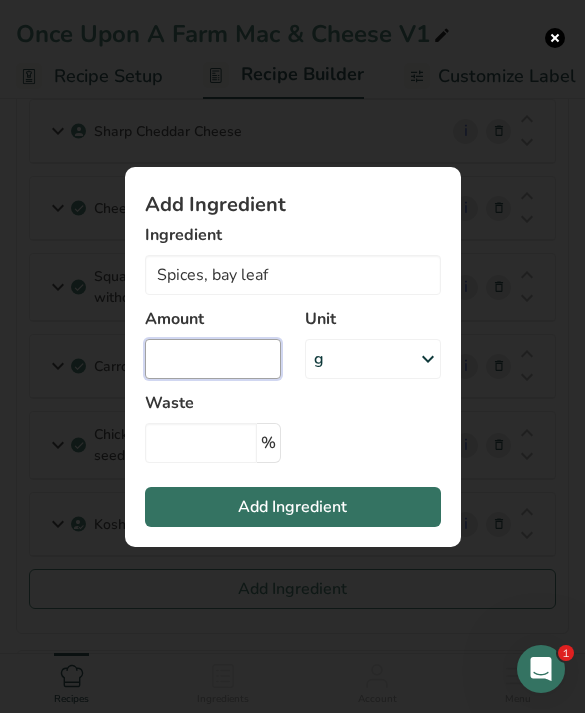 click at bounding box center (213, 359) 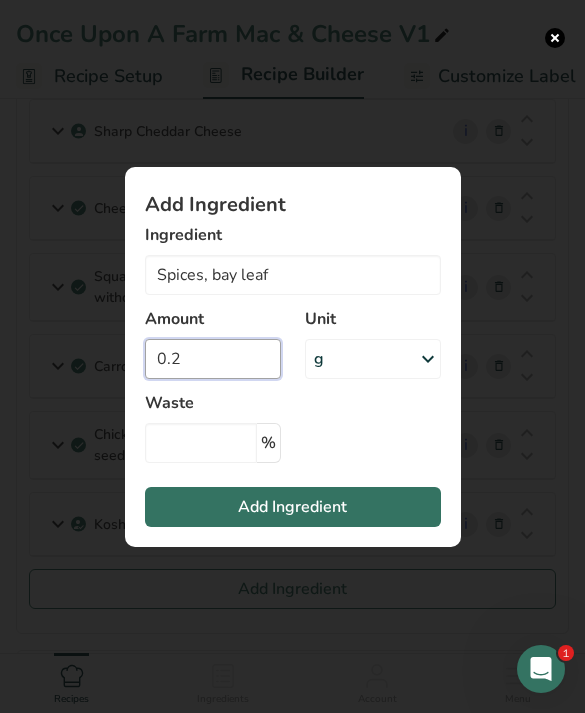 type on "0.2" 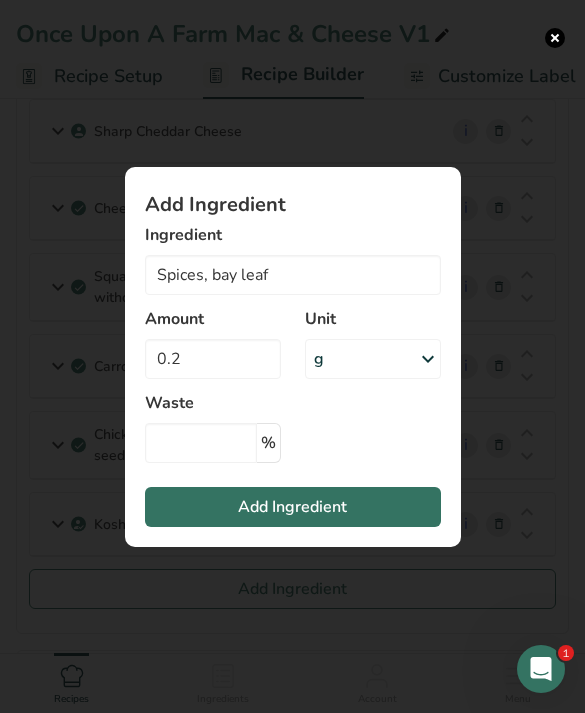 click on "Add Ingredient" at bounding box center (293, 507) 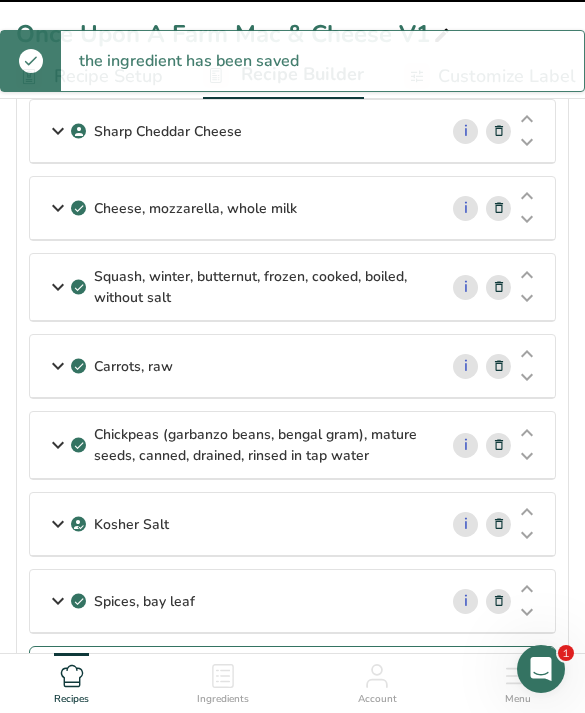 type 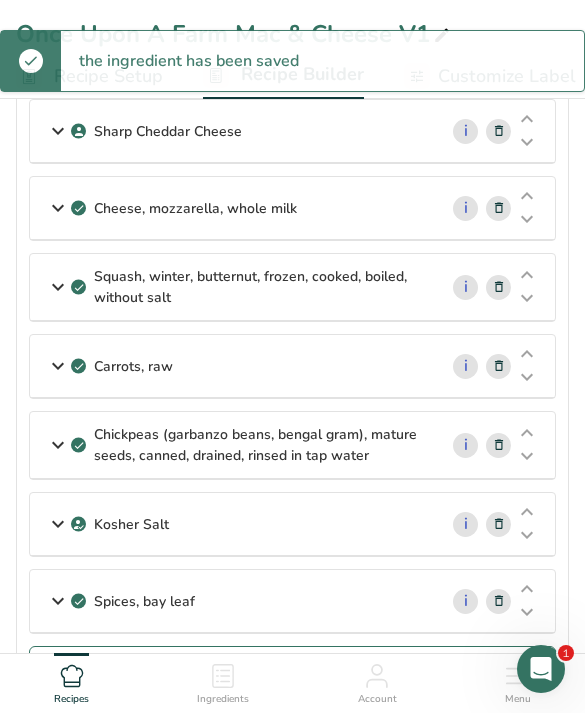 click on "Add Ingredient" at bounding box center [292, 666] 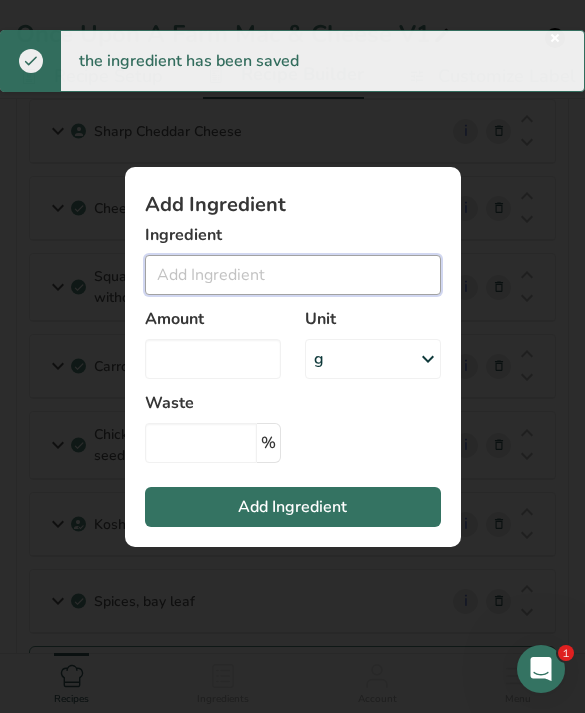 click at bounding box center [293, 275] 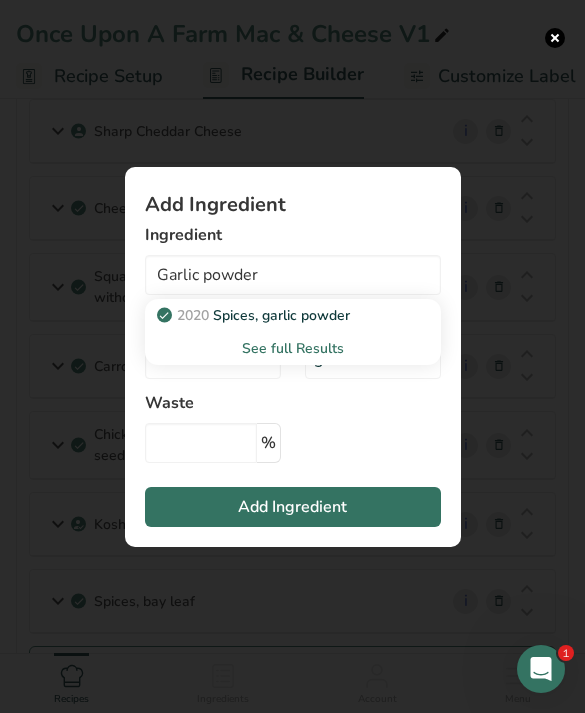 click on "2020
Spices, garlic powder" at bounding box center (277, 315) 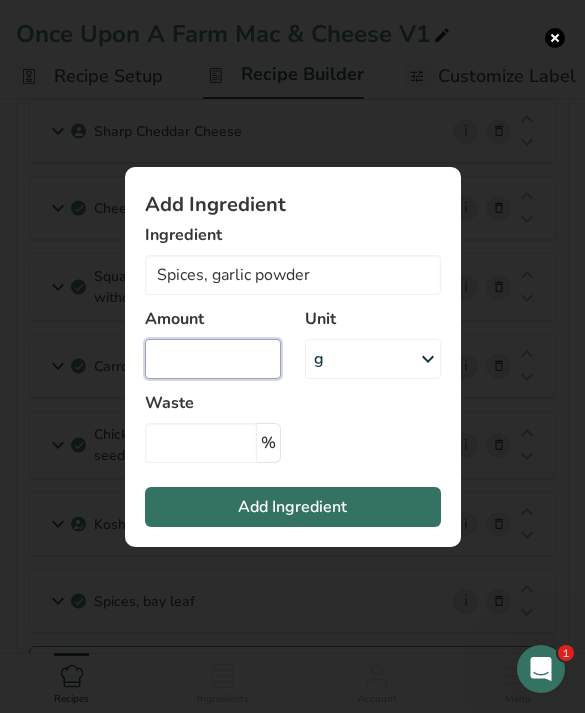 click at bounding box center [213, 359] 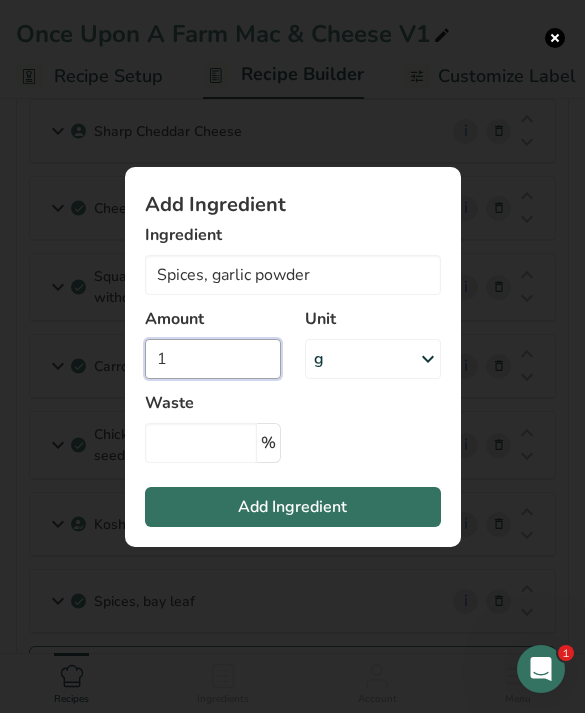 type on "1" 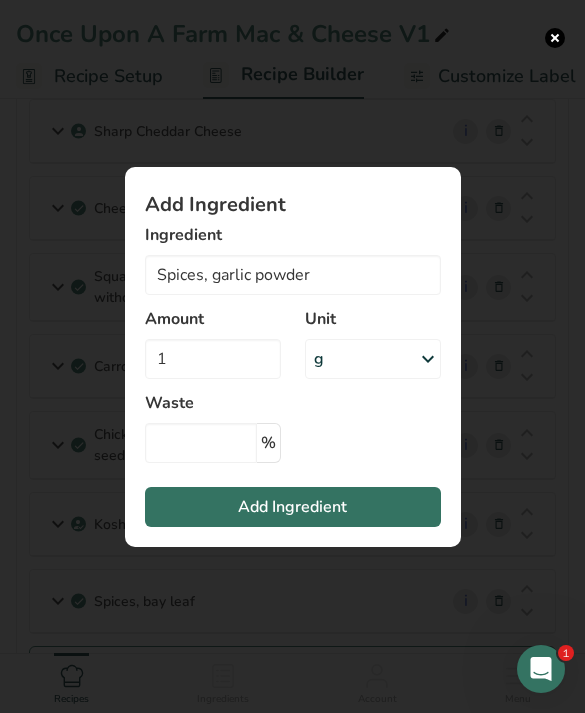 click on "Add Ingredient" at bounding box center (292, 507) 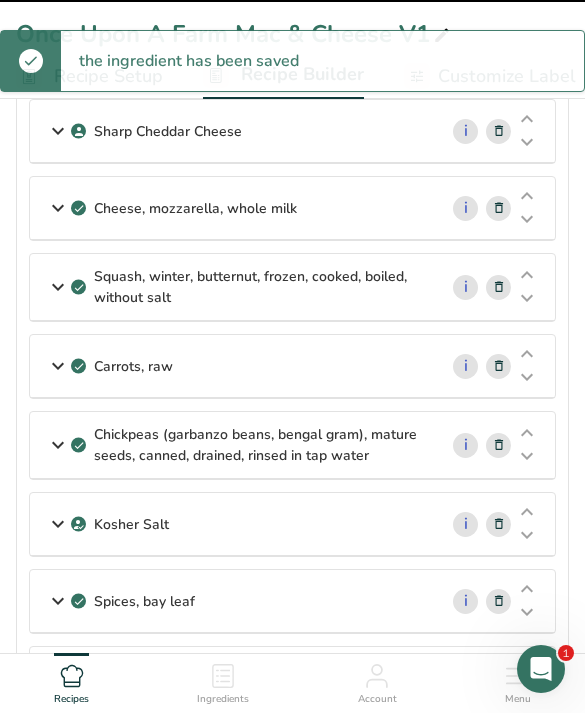 type 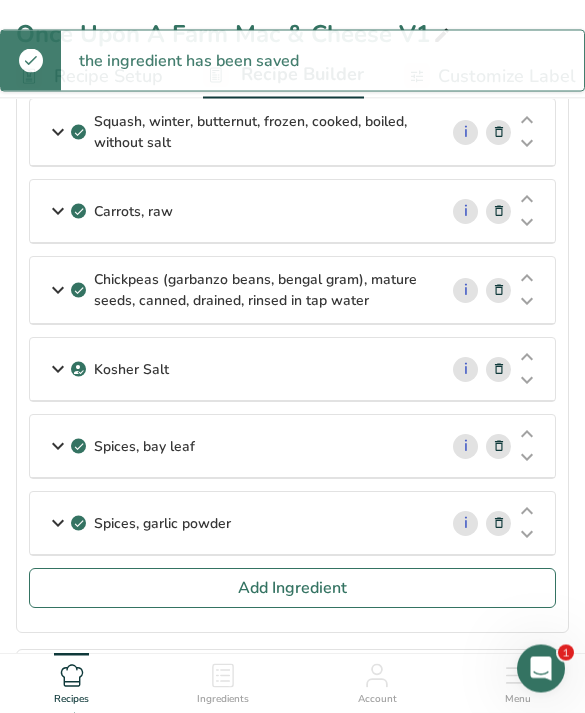 scroll, scrollTop: 488, scrollLeft: 0, axis: vertical 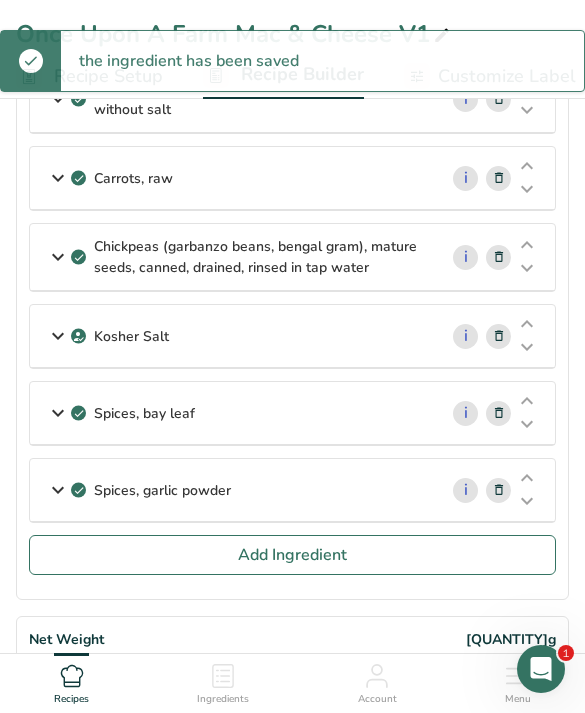 click on "Add Ingredient" at bounding box center (292, 555) 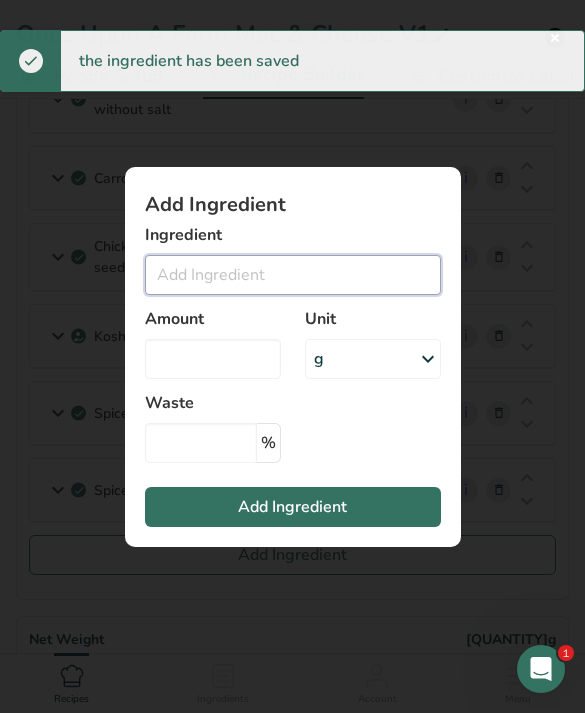 click at bounding box center [293, 275] 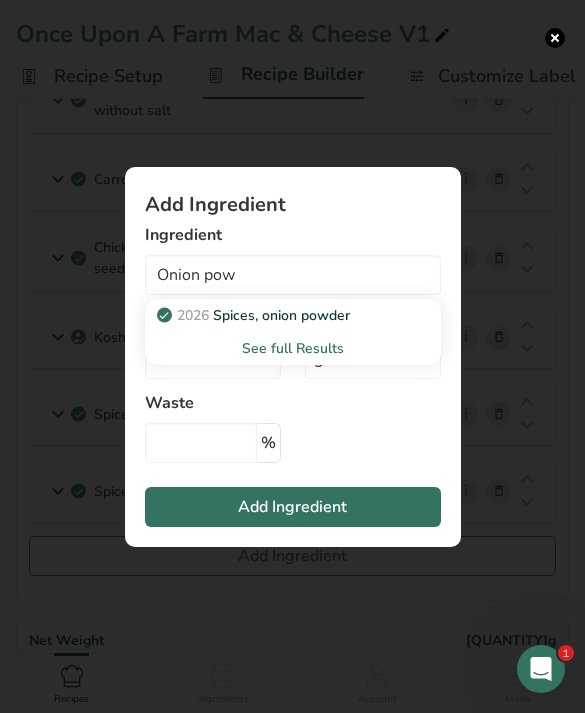 click on "2026
Spices, onion powder" at bounding box center (255, 315) 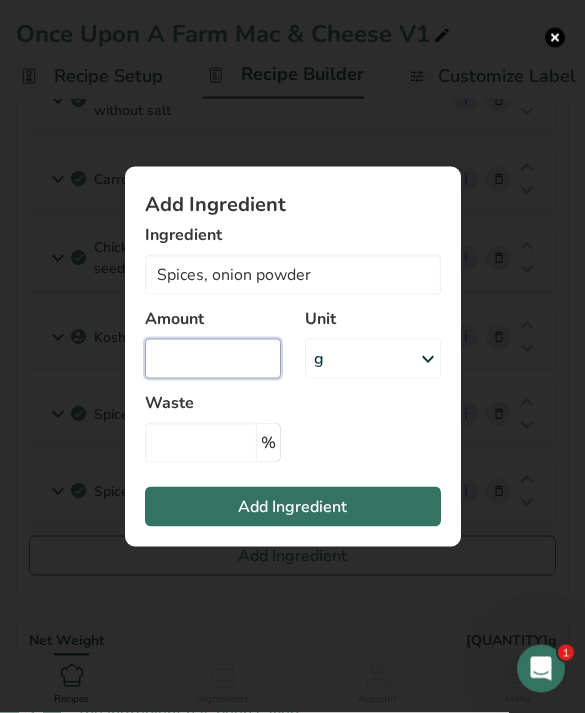 click at bounding box center [213, 359] 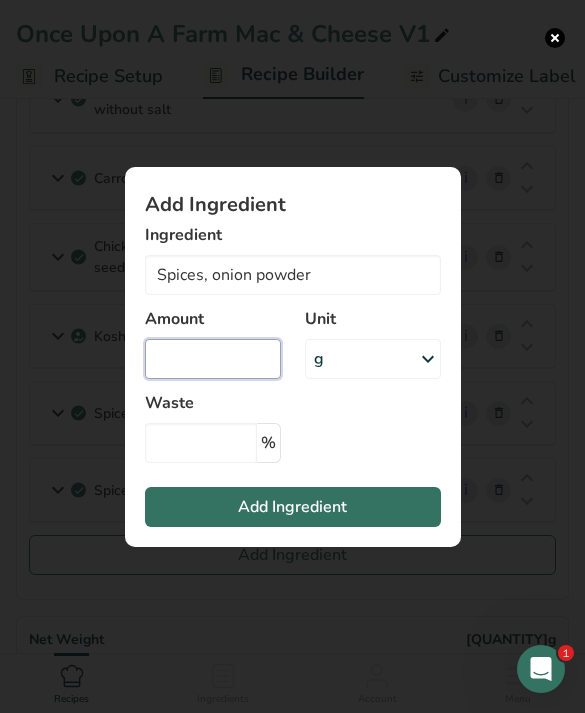 scroll, scrollTop: 487, scrollLeft: 0, axis: vertical 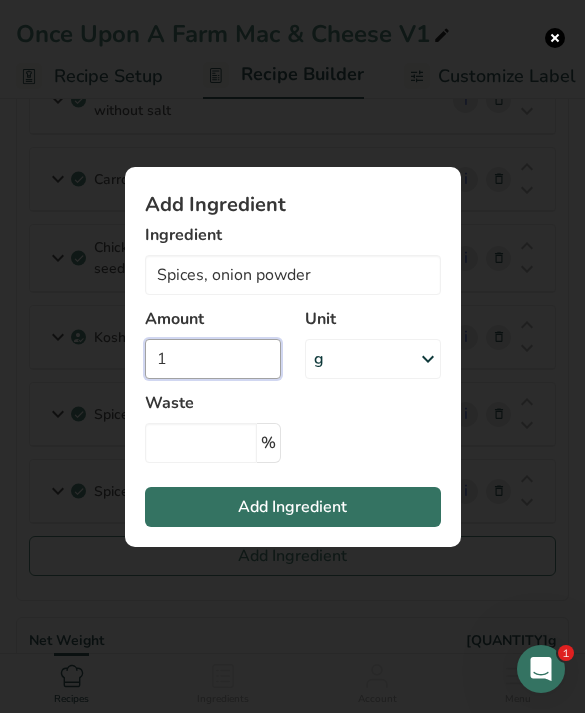 type on "1" 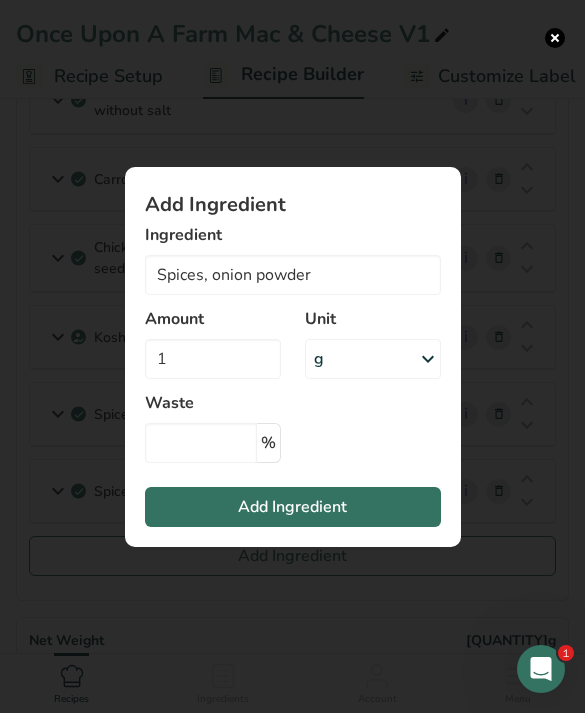 click on "Add Ingredient" at bounding box center [292, 507] 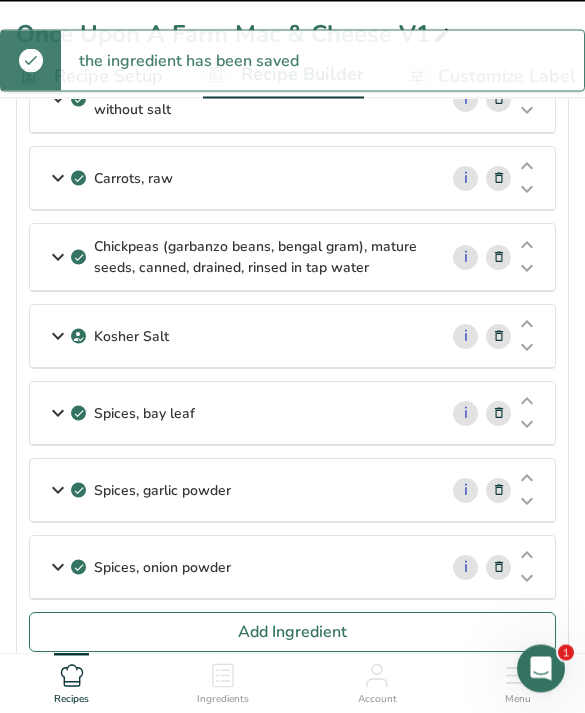 type 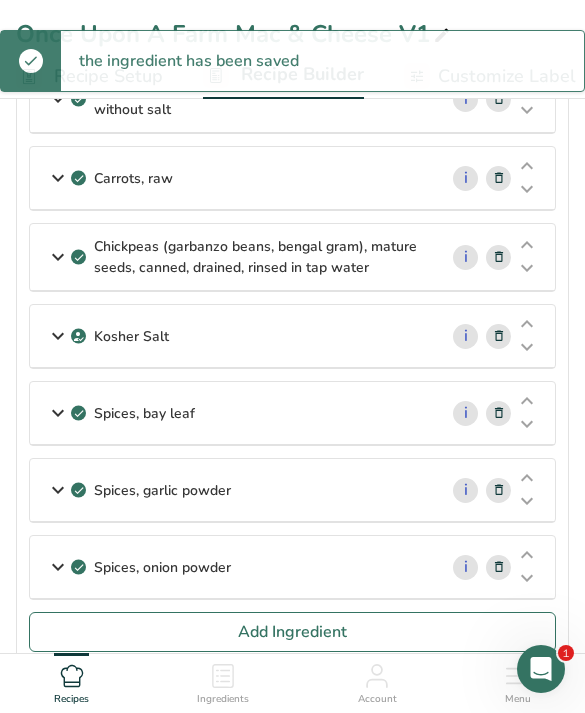 click on "Add Ingredient" at bounding box center [292, 632] 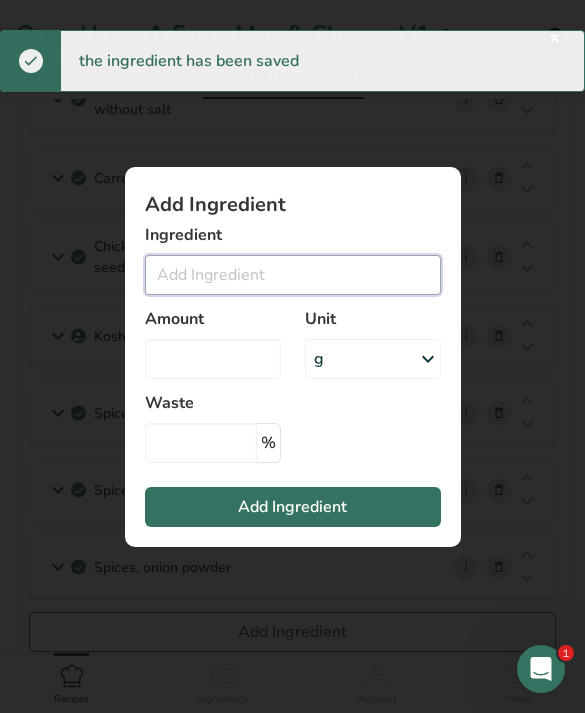 click at bounding box center [293, 275] 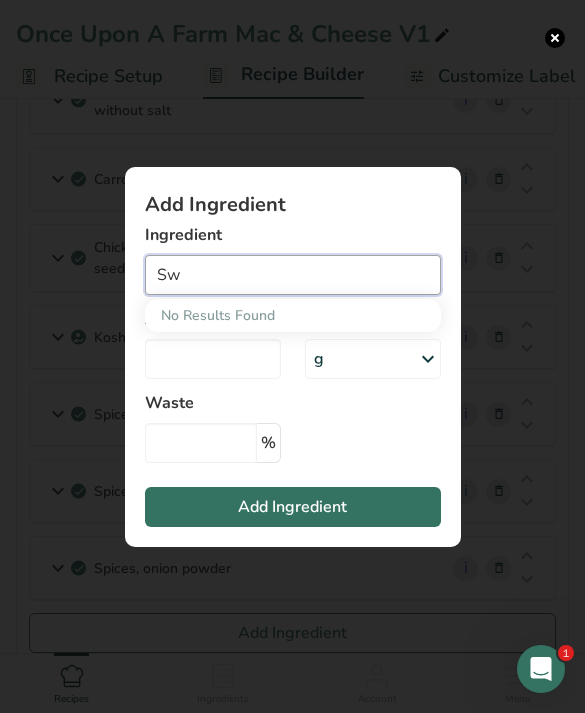 type on "S" 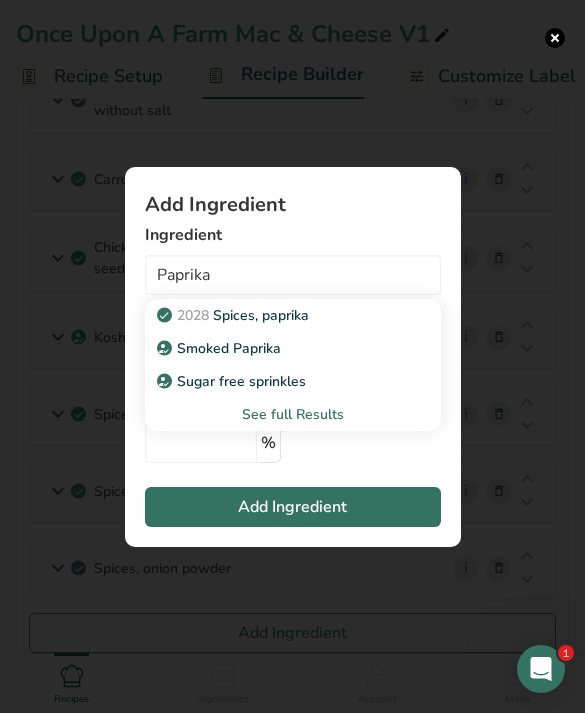 click on "2028
Spices, paprika" at bounding box center (277, 315) 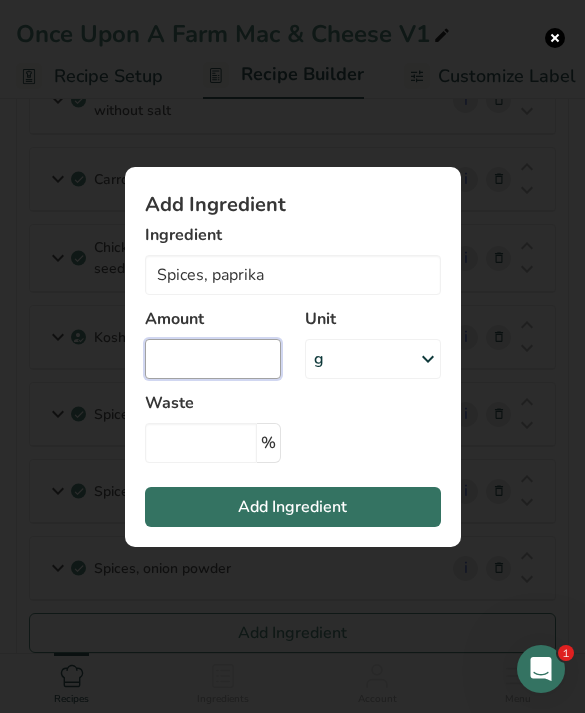 click at bounding box center (213, 359) 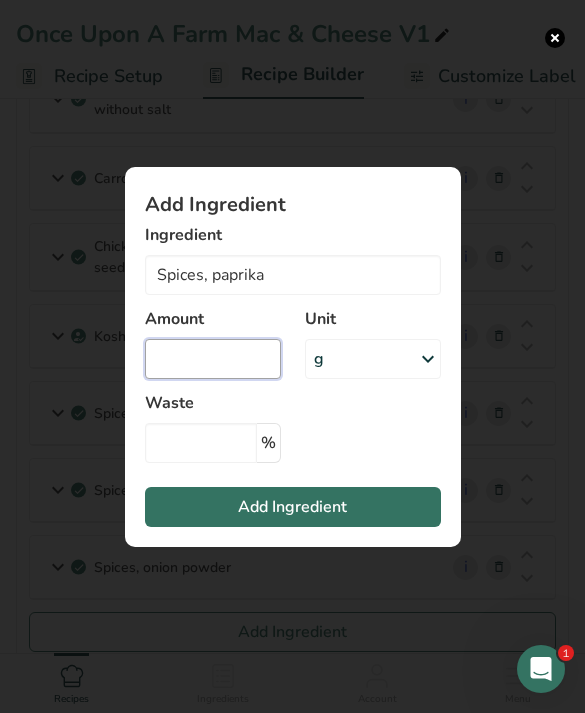 scroll, scrollTop: 487, scrollLeft: 0, axis: vertical 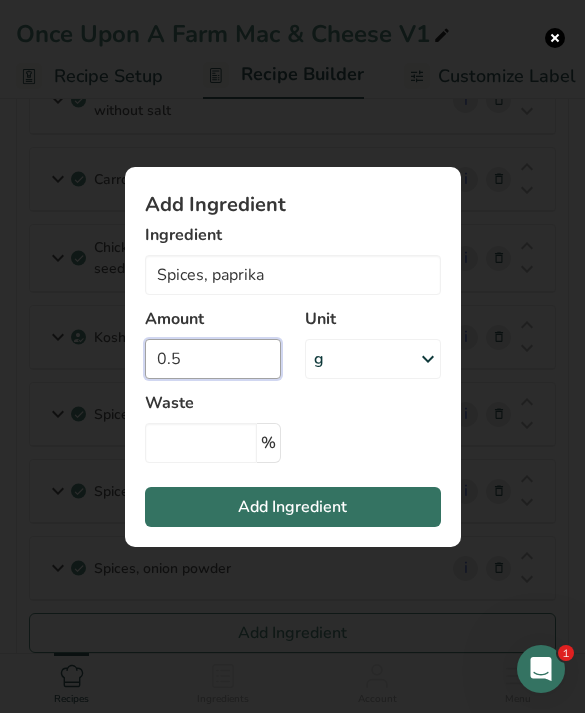 type on "0.5" 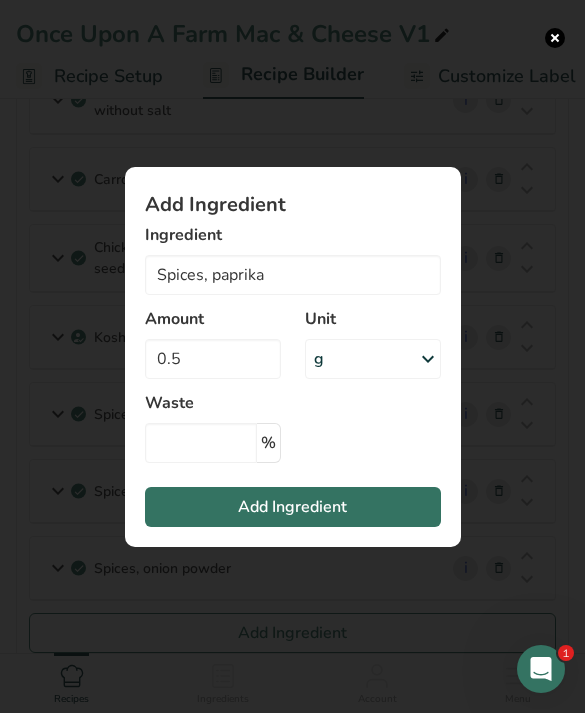 click on "Add Ingredient" at bounding box center (292, 507) 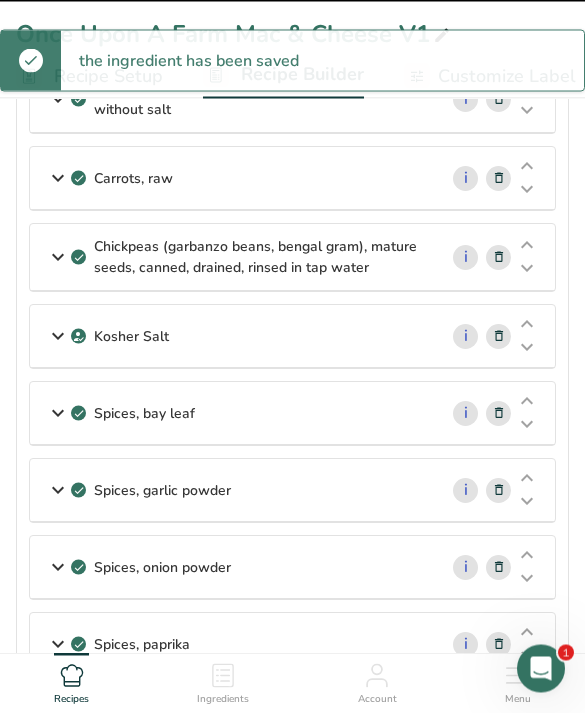 type 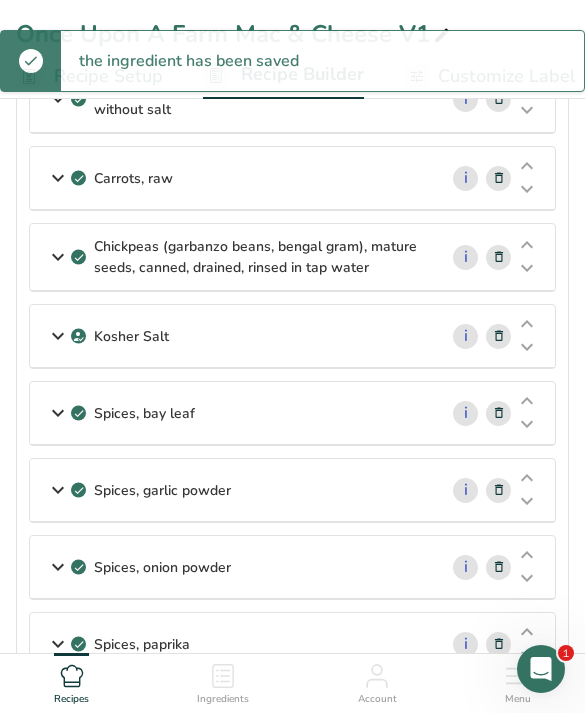 click on "Add Ingredient" at bounding box center (292, 709) 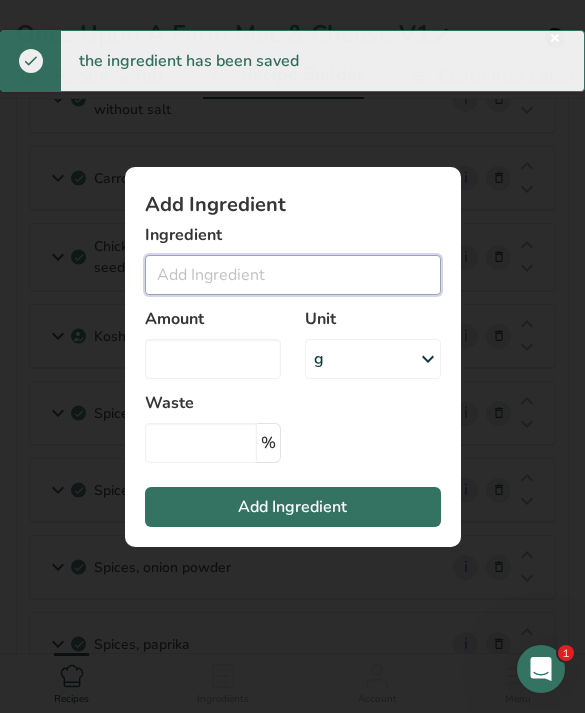 click at bounding box center (293, 275) 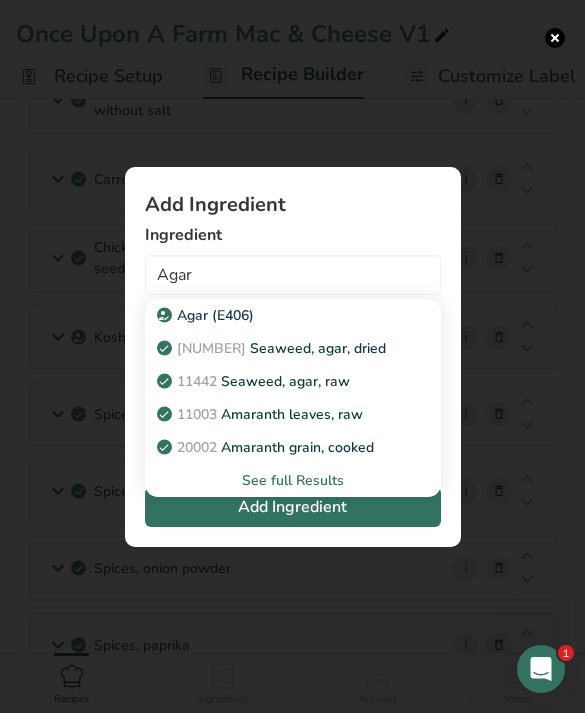 click on "Agar (E406)" at bounding box center (293, 315) 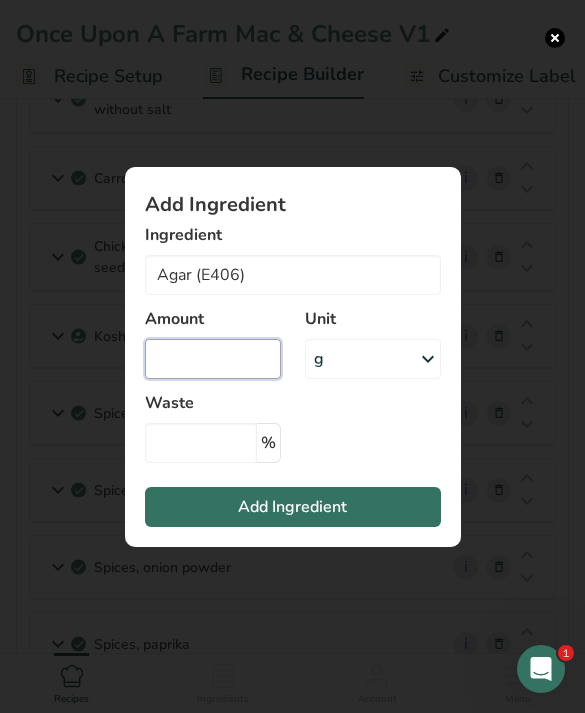 click at bounding box center [213, 359] 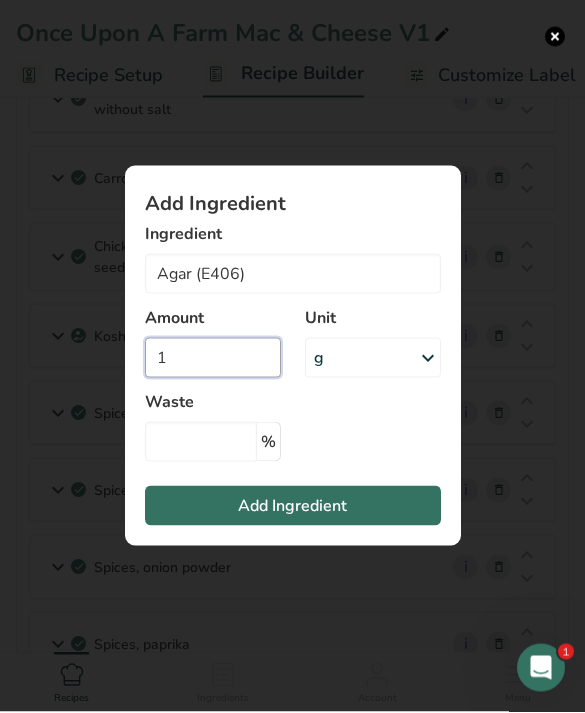 type on "1" 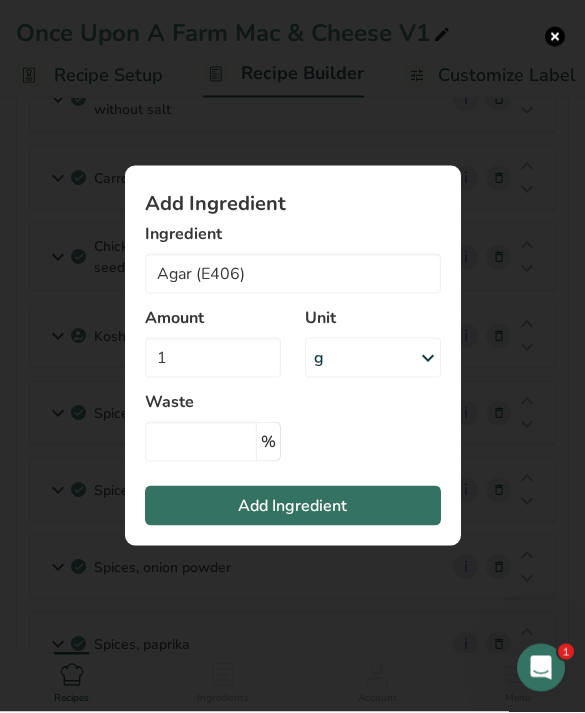 click on "Add Ingredient" at bounding box center [292, 507] 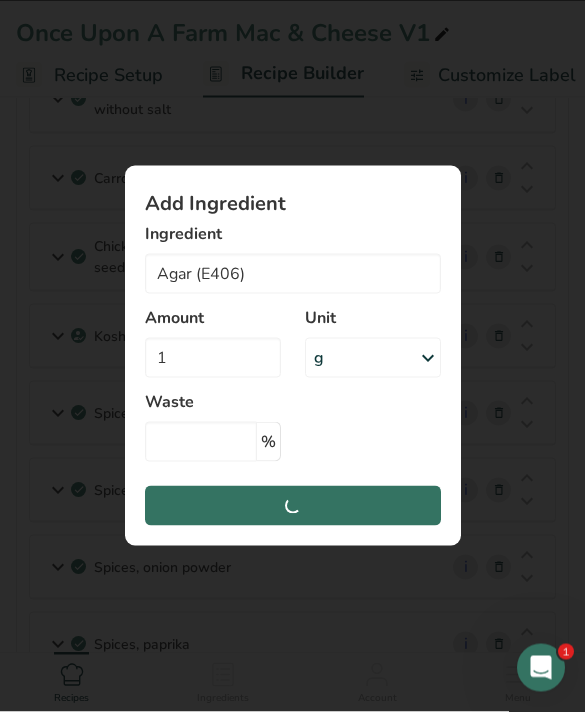 scroll, scrollTop: 489, scrollLeft: 0, axis: vertical 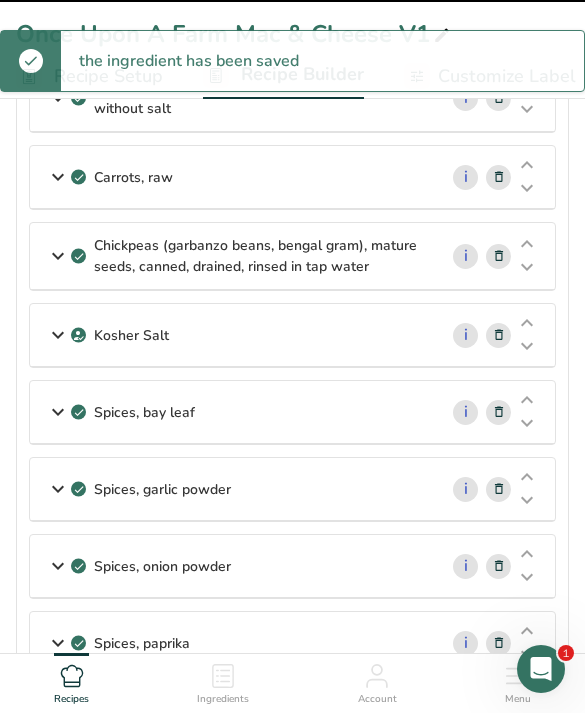 type 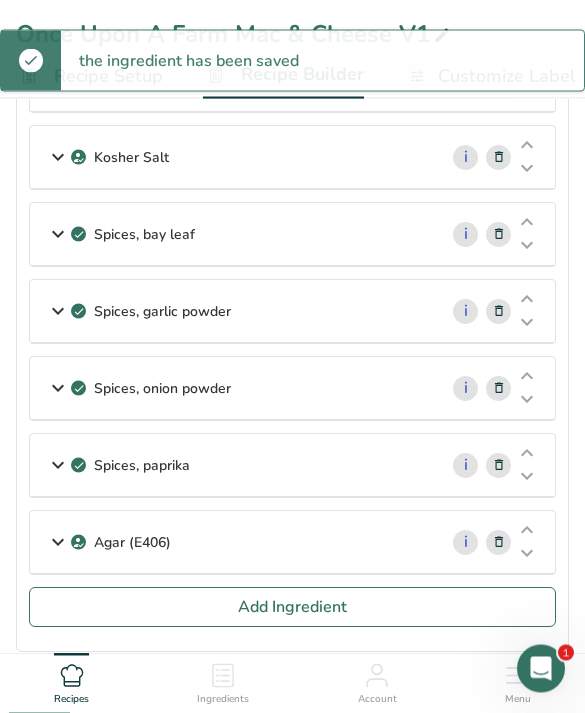 scroll, scrollTop: 668, scrollLeft: 0, axis: vertical 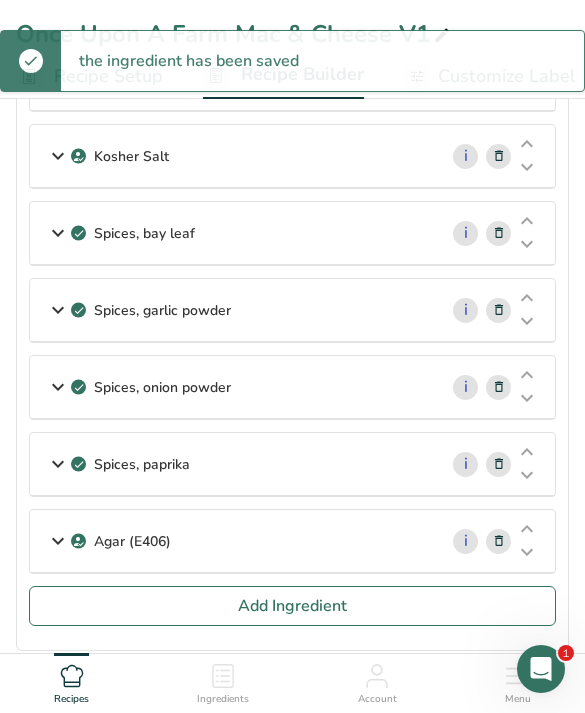 click on "Add Ingredient" at bounding box center (292, 606) 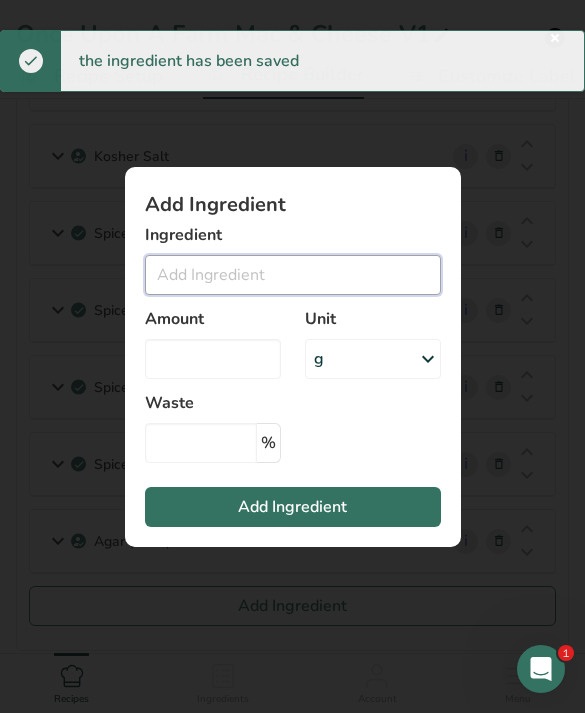 click at bounding box center [293, 275] 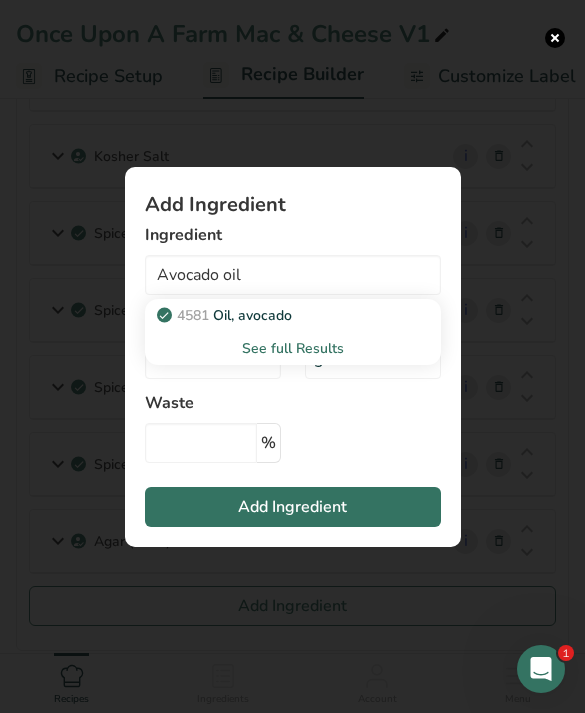 click on "4581
Oil, avocado" at bounding box center [277, 315] 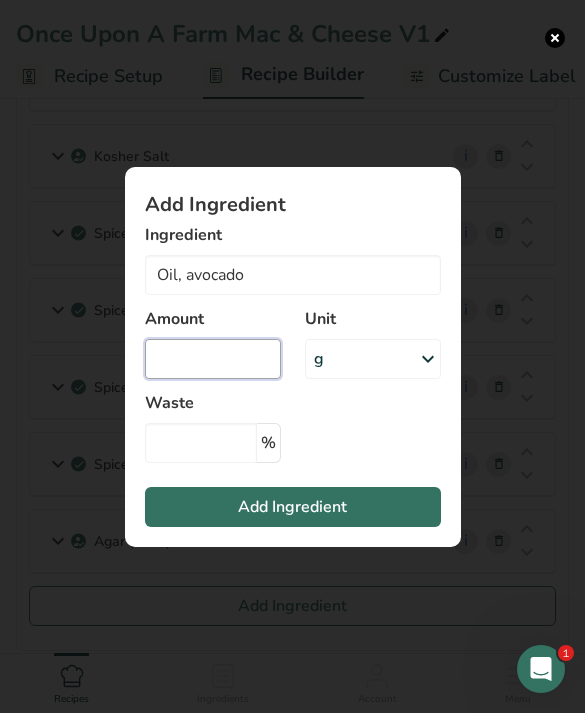 click at bounding box center (213, 359) 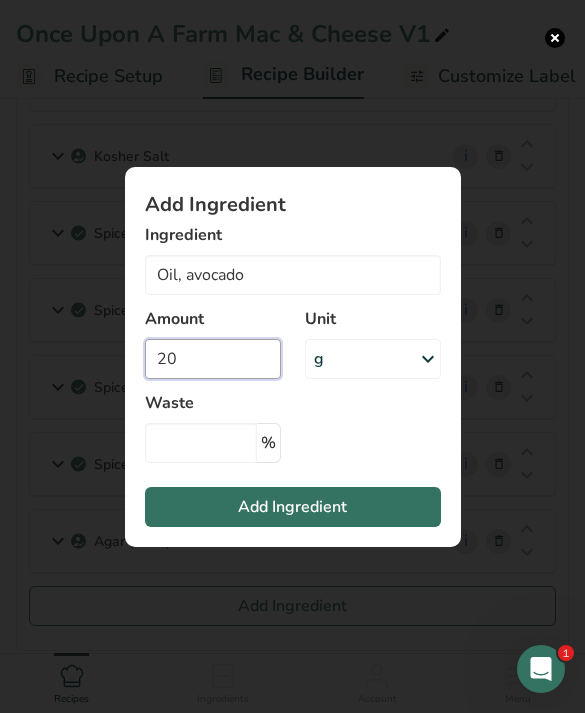 type on "20" 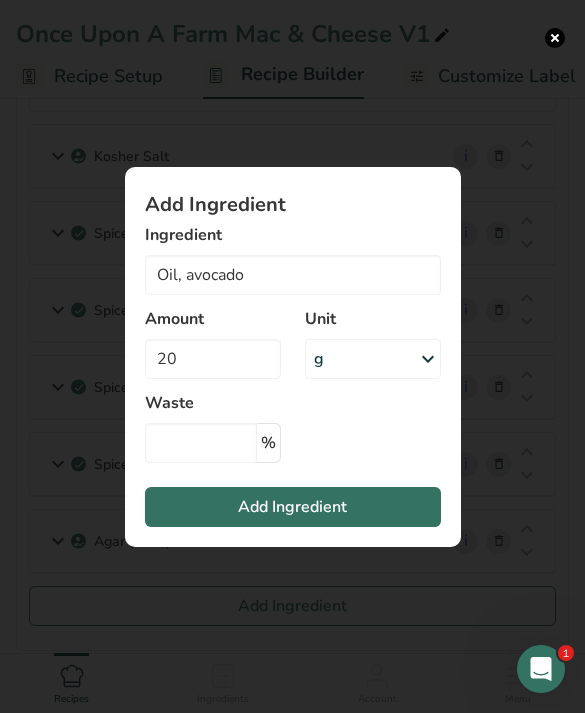 click on "Add Ingredient" at bounding box center (292, 507) 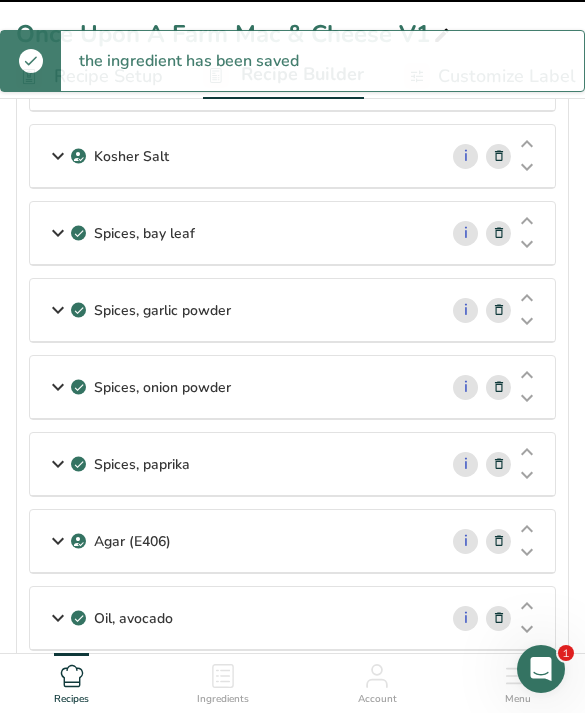 type 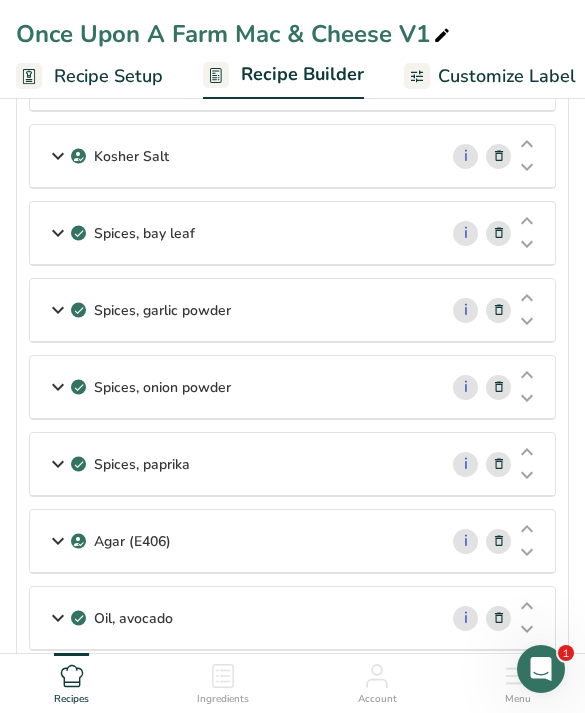 click on "Add Ingredient" at bounding box center (292, 683) 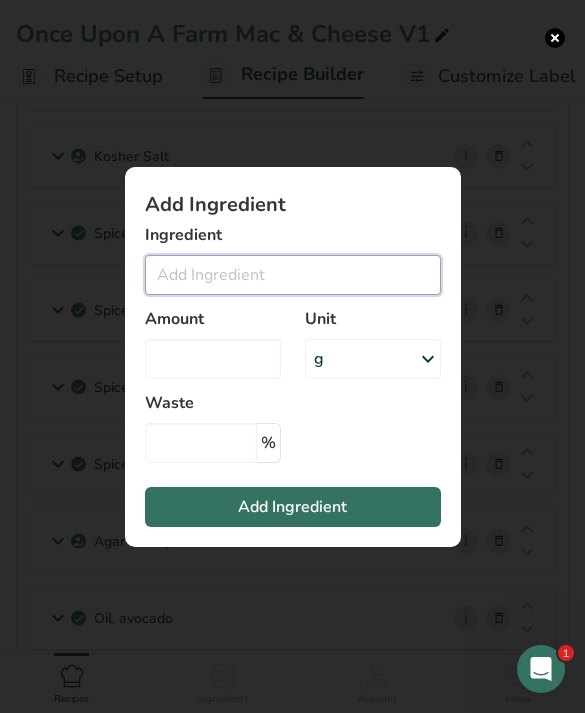 click at bounding box center [293, 275] 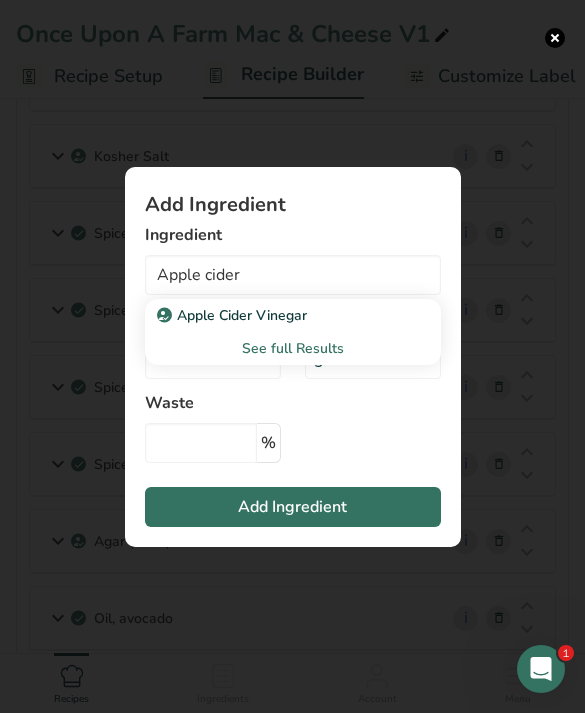 click on "Apple Cider Vinegar" at bounding box center (277, 315) 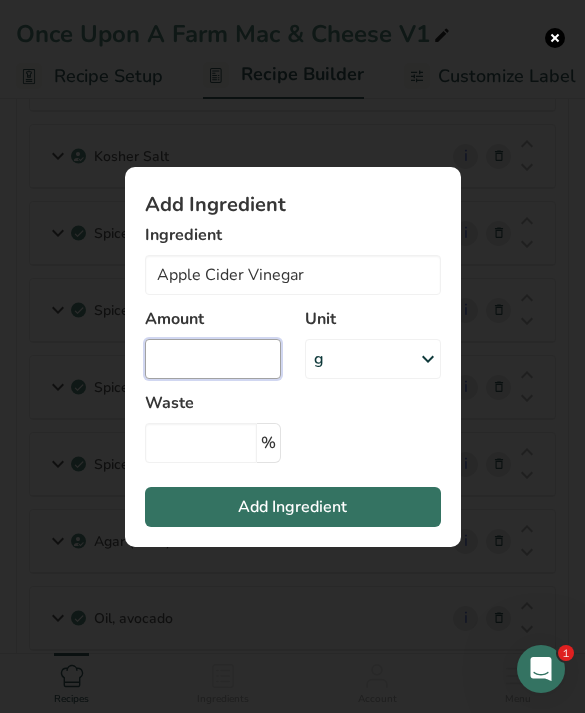 click at bounding box center (213, 359) 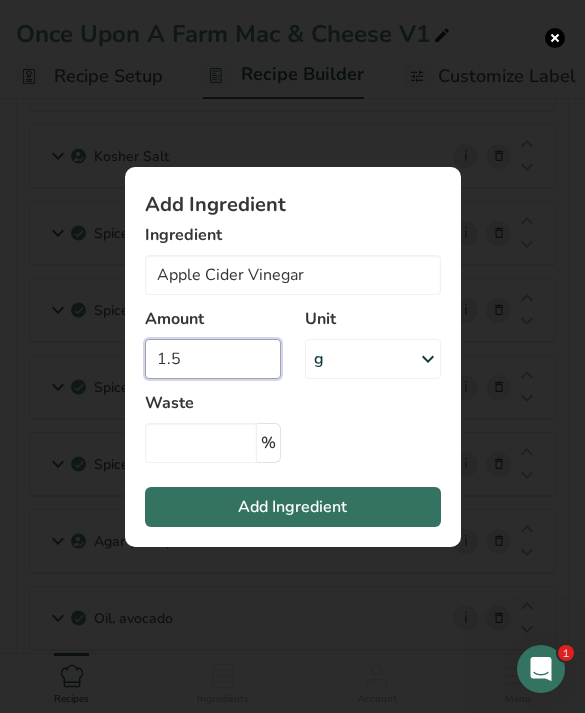 type on "1.5" 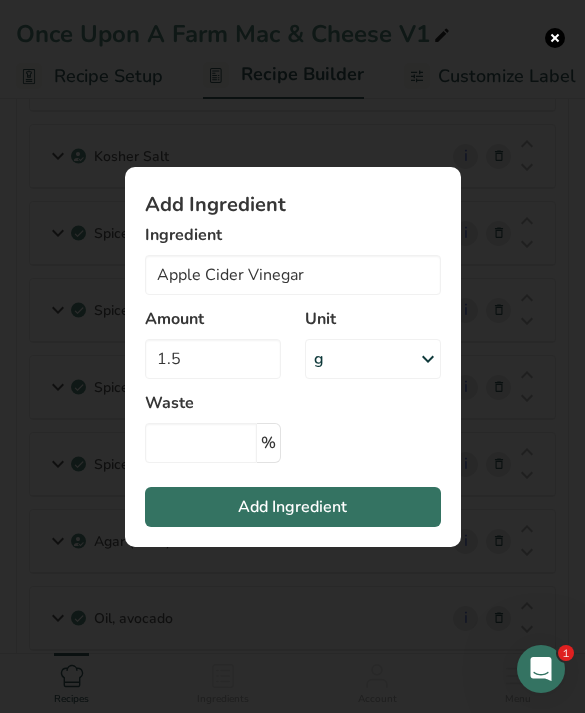 click on "Add Ingredient" at bounding box center (293, 507) 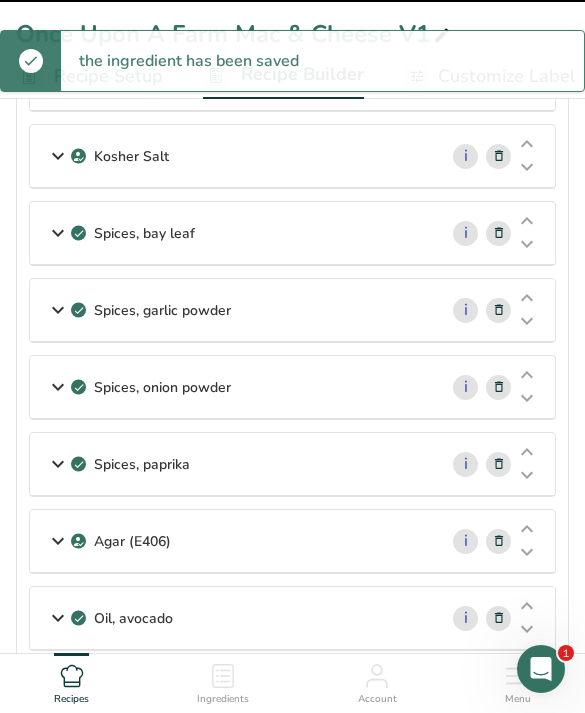 type 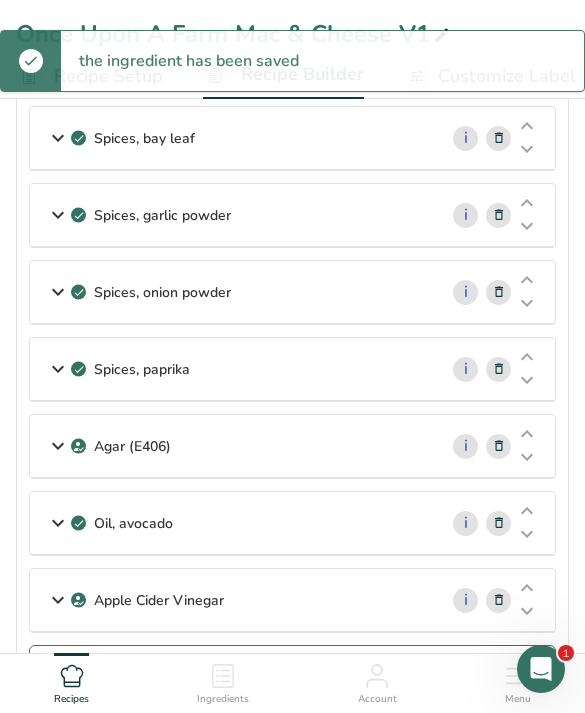scroll, scrollTop: 843, scrollLeft: 0, axis: vertical 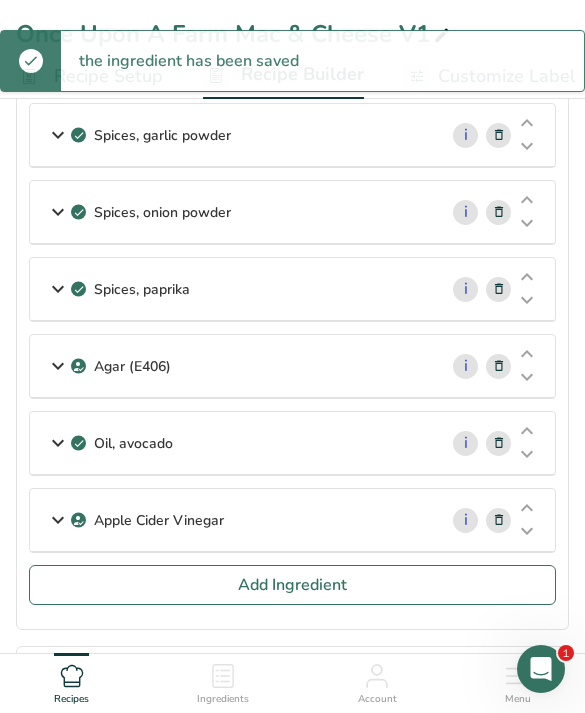 click on "Add Ingredient" at bounding box center [292, 585] 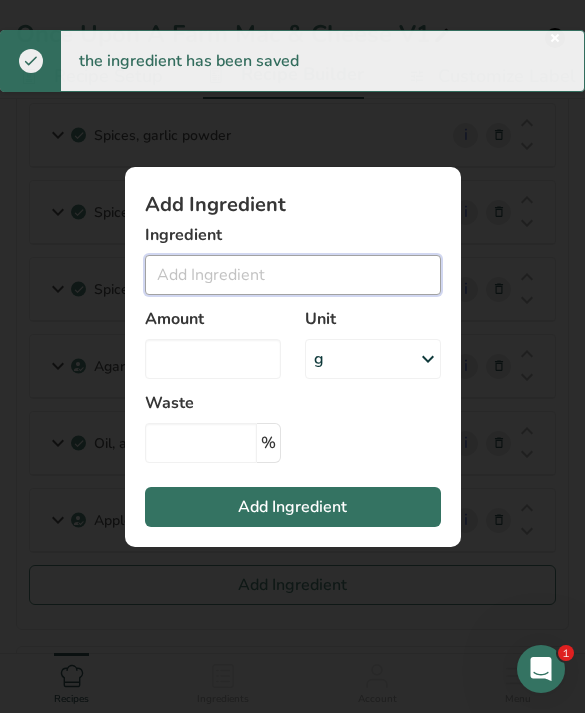 click at bounding box center (293, 275) 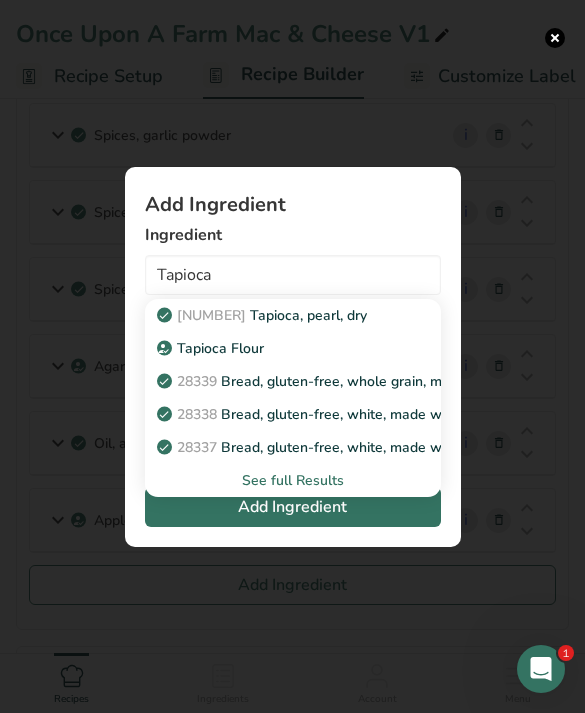 click on "Tapioca Flour" at bounding box center (277, 348) 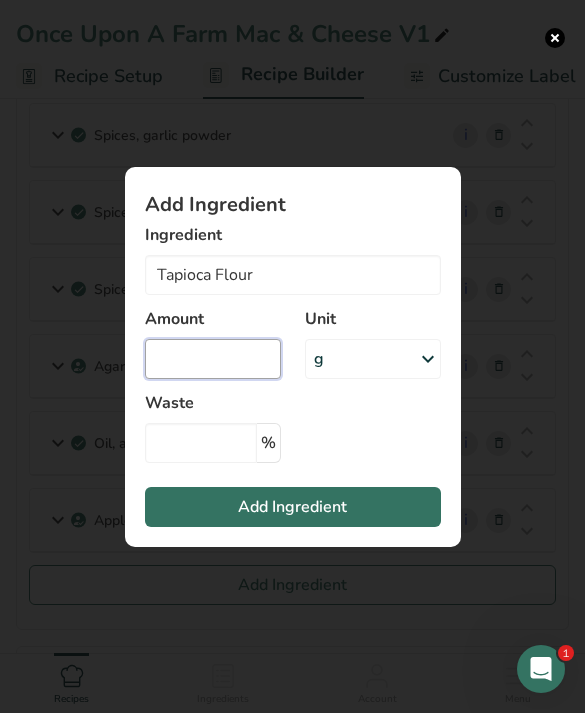 click at bounding box center [213, 359] 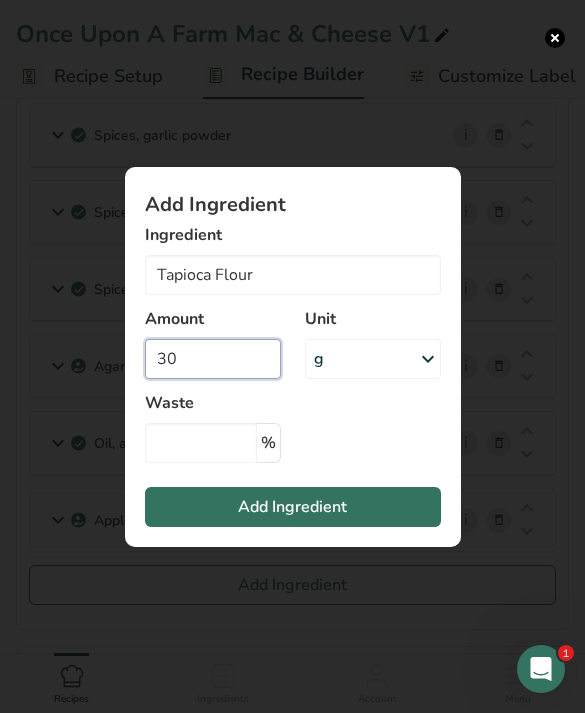 type on "30" 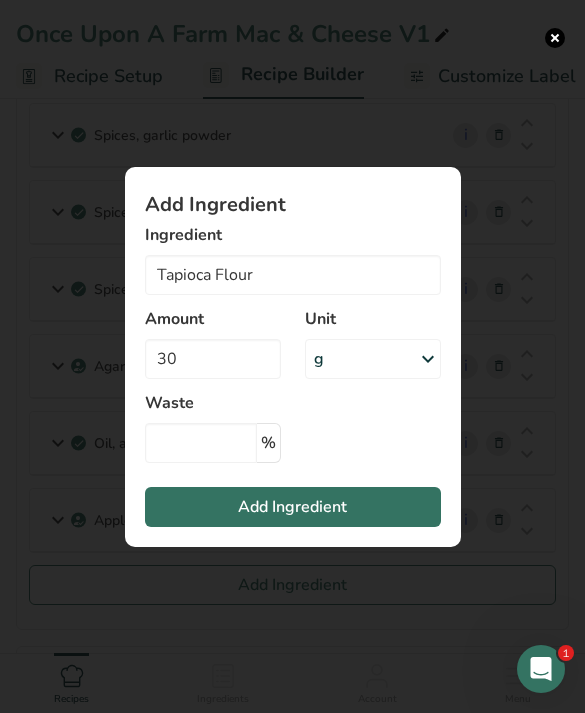 click on "Add Ingredient" at bounding box center [293, 507] 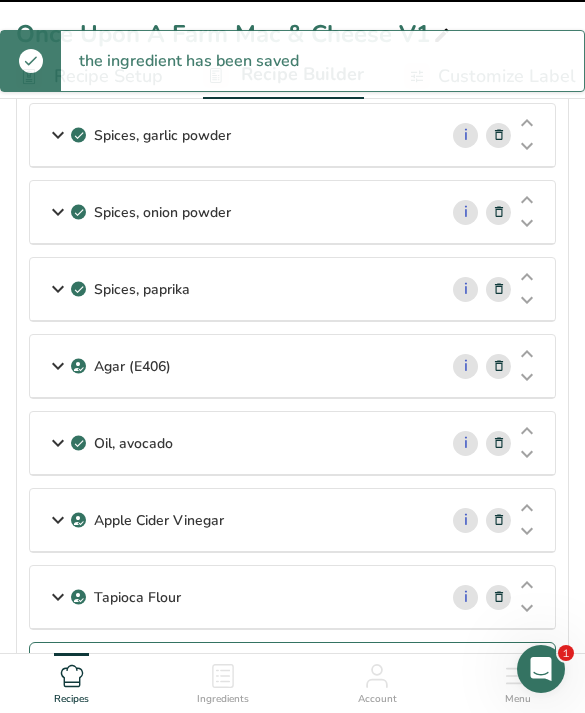 type 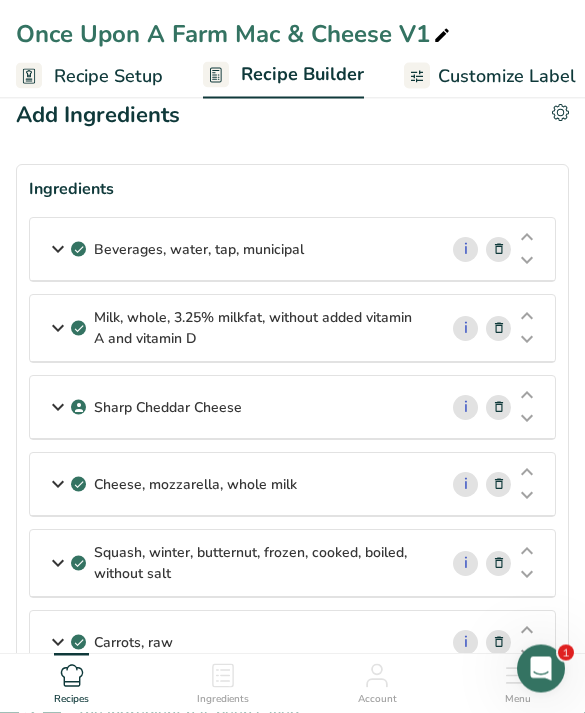 scroll, scrollTop: 0, scrollLeft: 0, axis: both 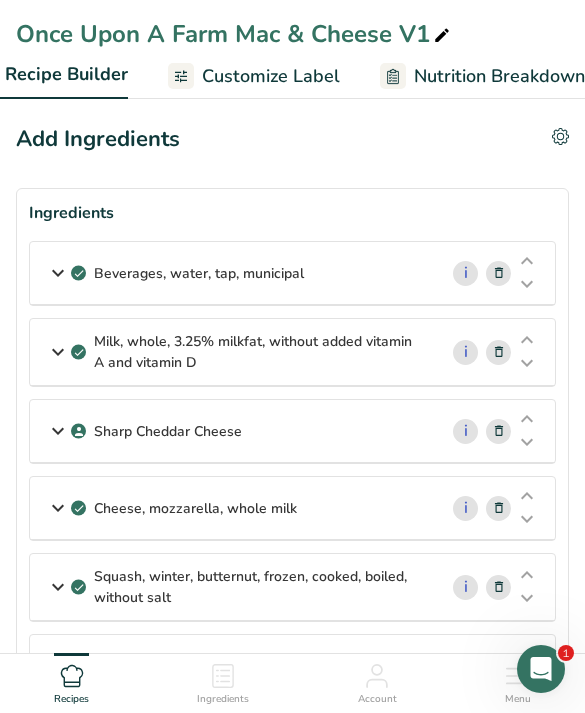 click on "Customize Label" at bounding box center [271, 76] 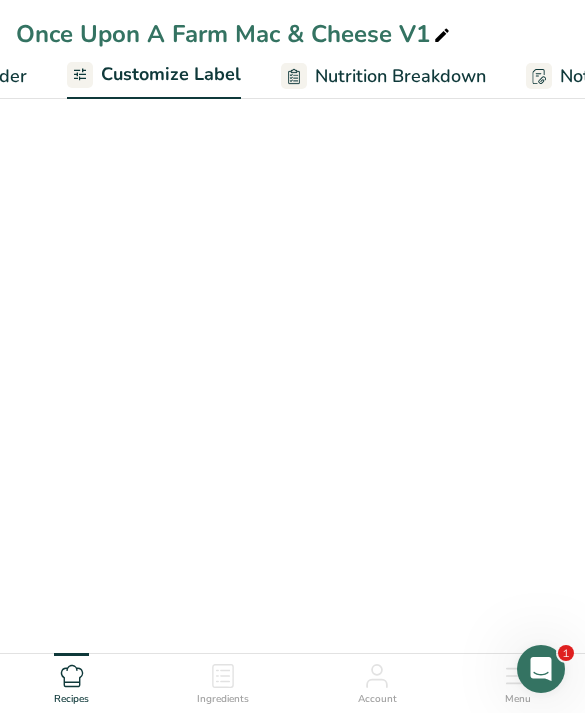 scroll, scrollTop: 0, scrollLeft: 373, axis: horizontal 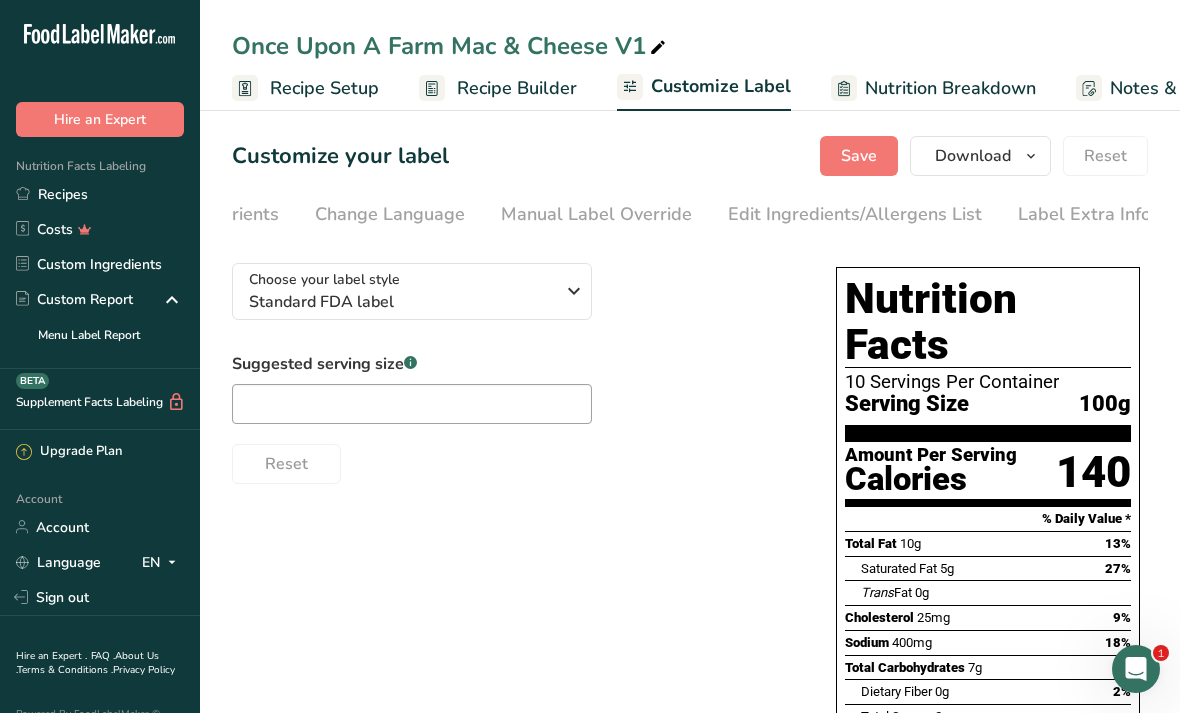 click on "Edit Ingredients/Allergens List" at bounding box center [855, 214] 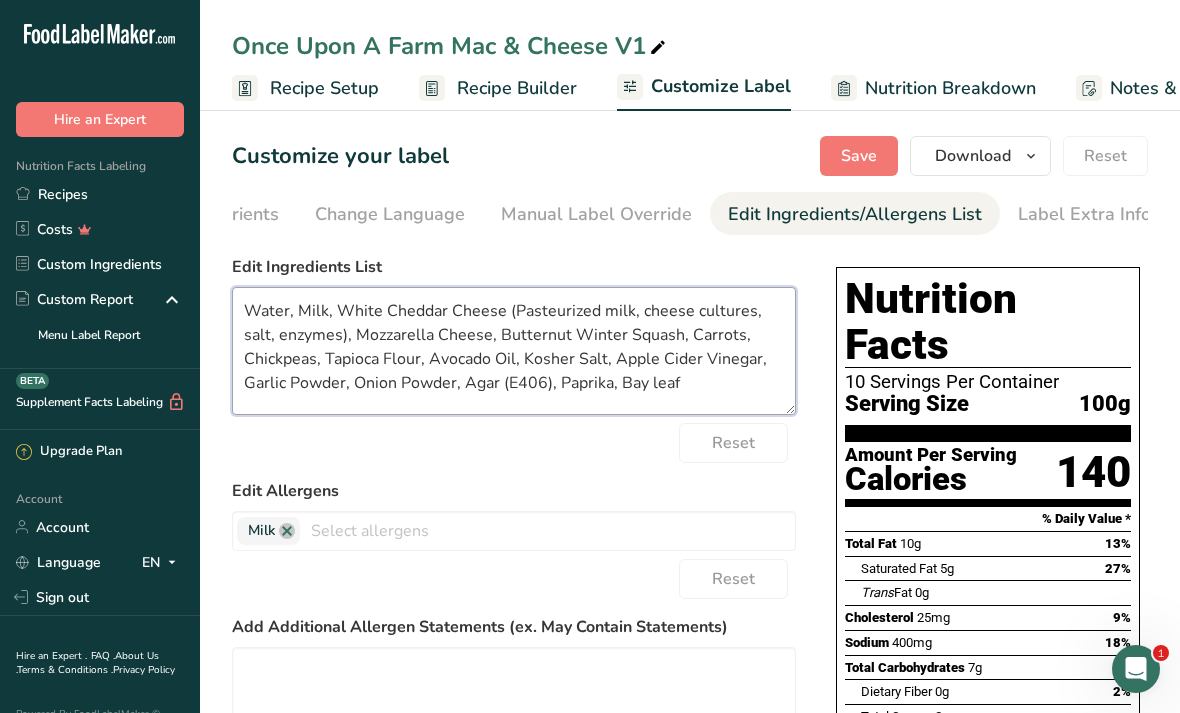 click on "Water, Milk, White Cheddar Cheese (Pasteurized milk, cheese cultures, salt, enzymes), Mozzarella Cheese, Butternut Winter Squash, Carrots, Chickpeas, Tapioca Flour, Avocado Oil, Kosher Salt, Apple Cider Vinegar, Garlic Powder, Onion Powder, Agar (E406), Paprika, Bay leaf" at bounding box center (514, 351) 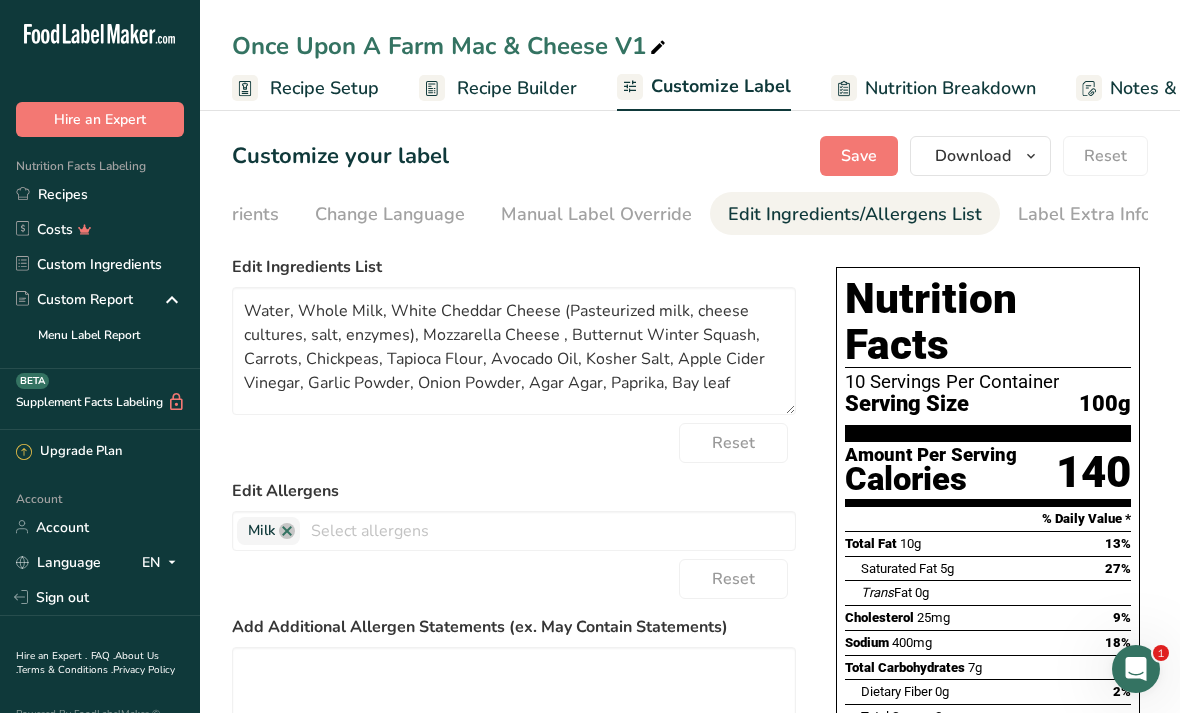 click on "Once Upon A Farm Mac & Cheese V1
Recipe Setup                       Recipe Builder   Customize Label               Nutrition Breakdown               Notes & Attachments                 Recipe Costing" at bounding box center [690, 55] 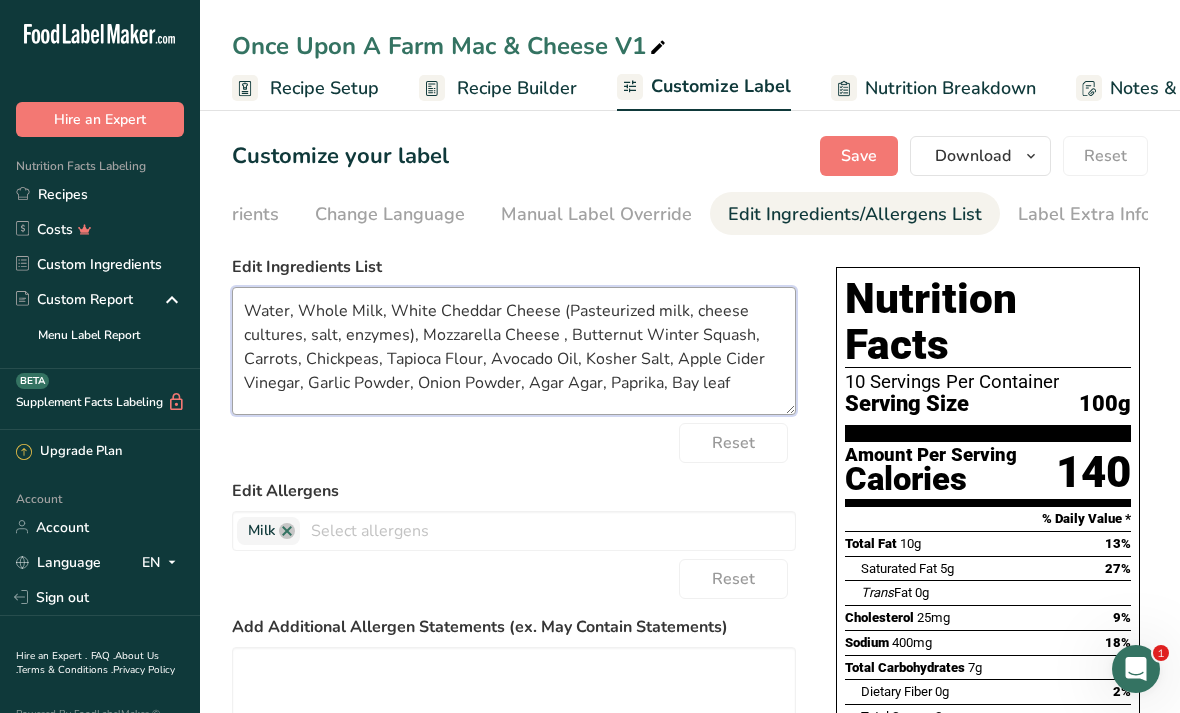 click on "Water, Whole Milk, White Cheddar Cheese (Pasteurized milk, cheese cultures, salt, enzymes), Mozzarella Cheese , Butternut Winter Squash, Carrots, Chickpeas, Tapioca Flour, Avocado Oil, Kosher Salt, Apple Cider Vinegar, Garlic Powder, Onion Powder, Agar Agar, Paprika, Bay leaf" at bounding box center [514, 351] 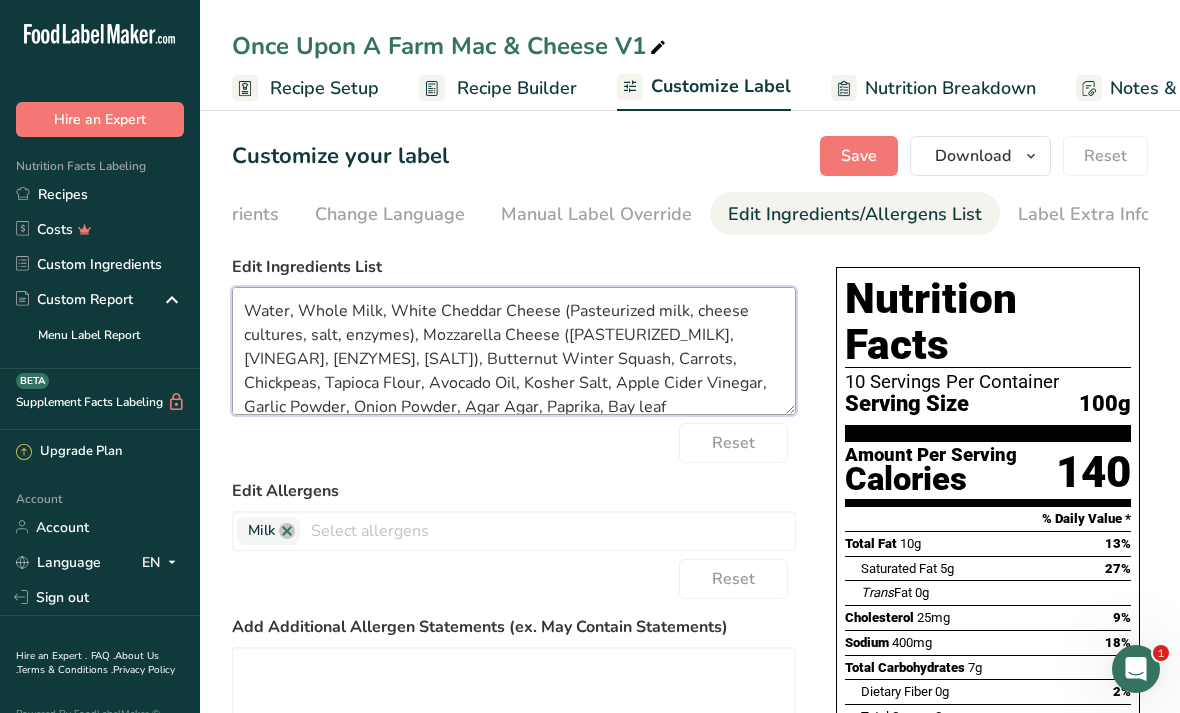click on "Water, Whole Milk, White Cheddar Cheese (Pasteurized milk, cheese cultures, salt, enzymes), Mozzarella Cheese ([PASTEURIZED_MILK], [VINEGAR], [ENZYMES], [SALT]), Butternut Winter Squash, Carrots, Chickpeas, Tapioca Flour, Avocado Oil, Kosher Salt, Apple Cider Vinegar, Garlic Powder, Onion Powder, Agar Agar, Paprika, Bay leaf" at bounding box center (514, 351) 